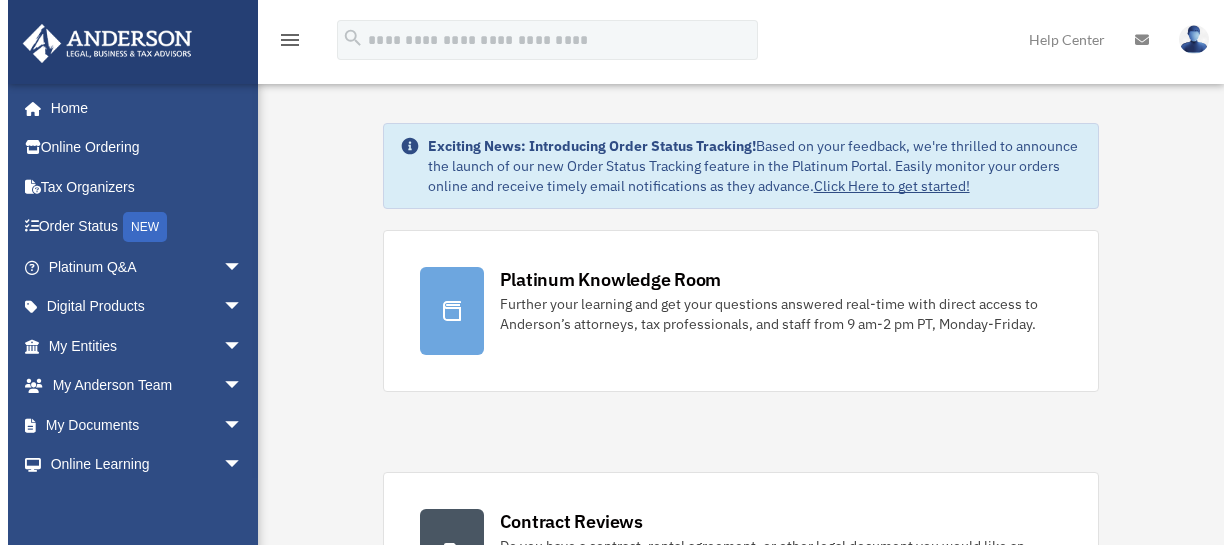 scroll, scrollTop: 0, scrollLeft: 0, axis: both 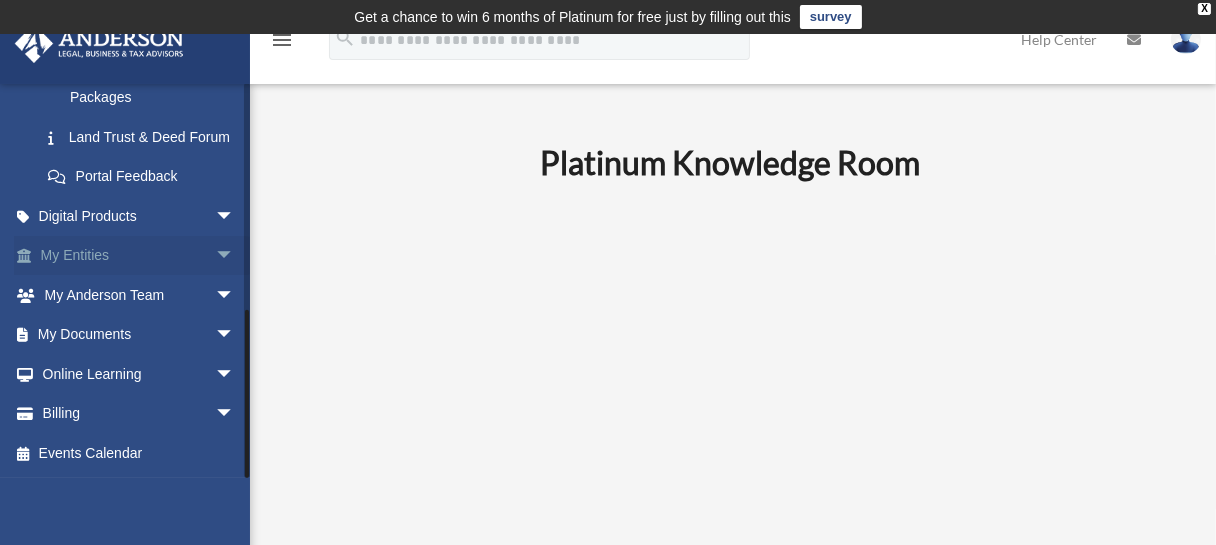click on "arrow_drop_down" at bounding box center [235, 256] 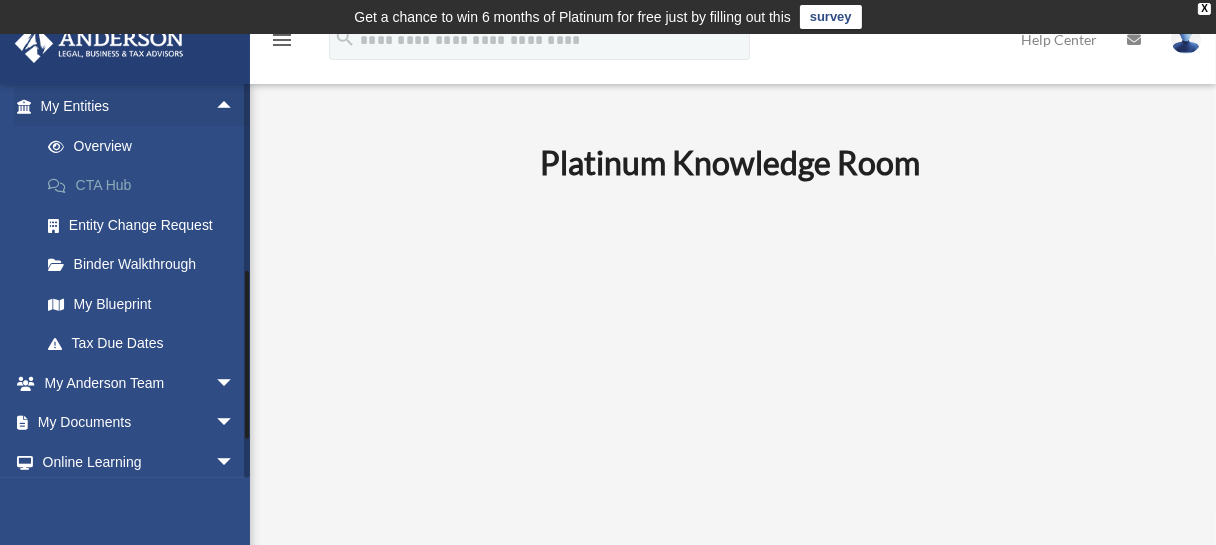 scroll, scrollTop: 617, scrollLeft: 0, axis: vertical 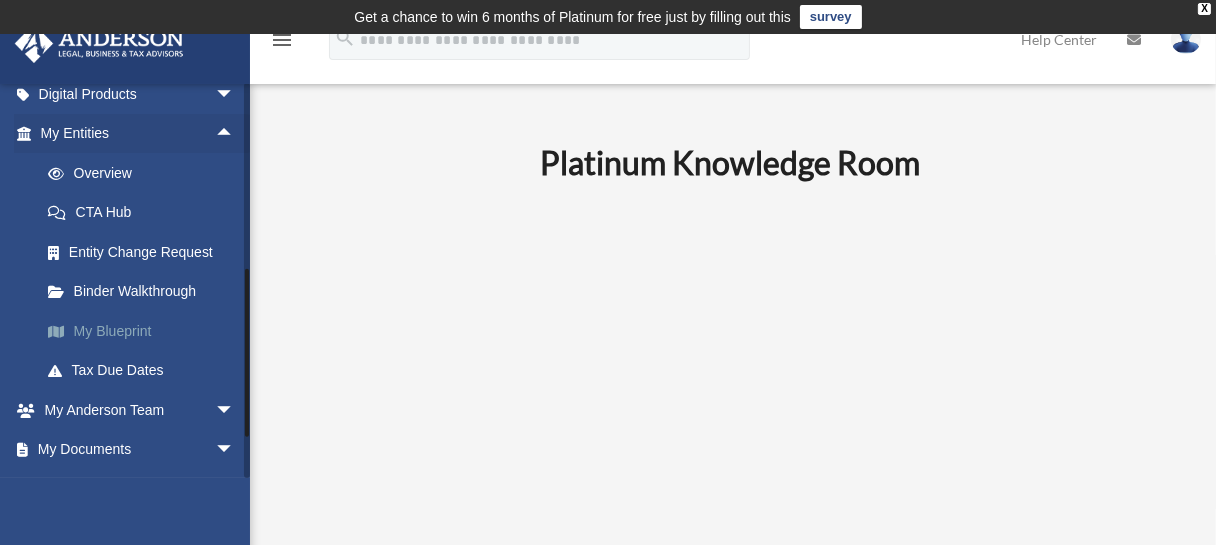 click on "My Blueprint" at bounding box center (146, 331) 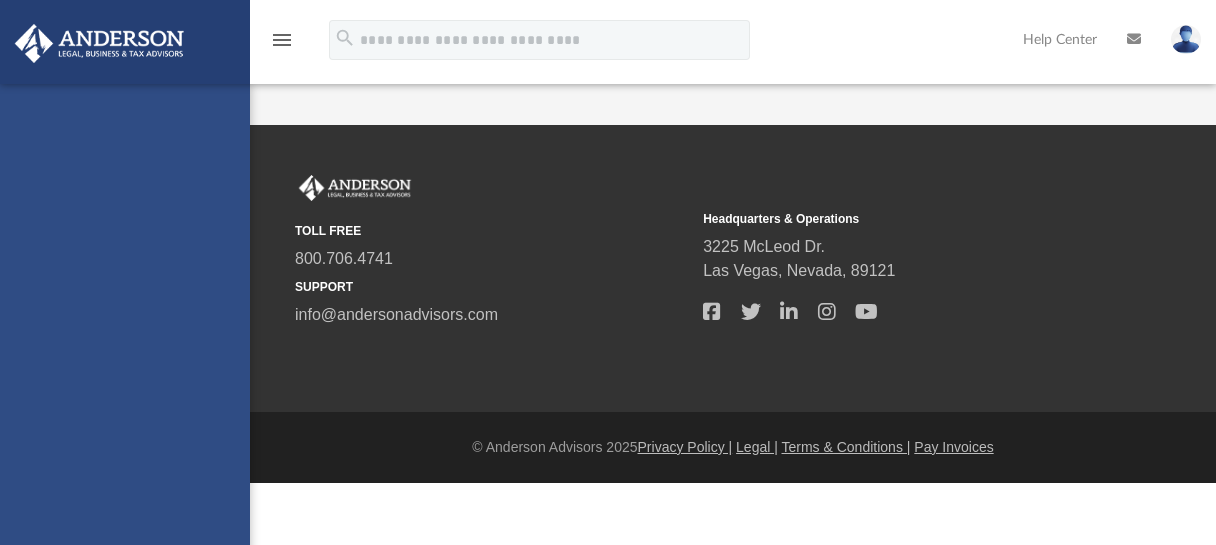 scroll, scrollTop: 0, scrollLeft: 0, axis: both 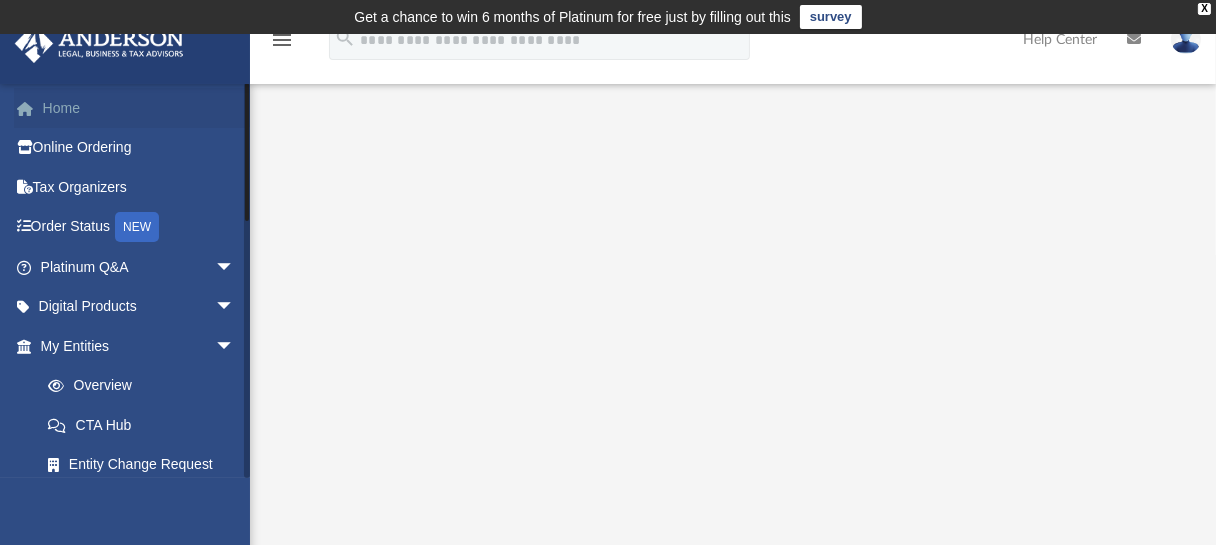 click on "Home" at bounding box center (139, 108) 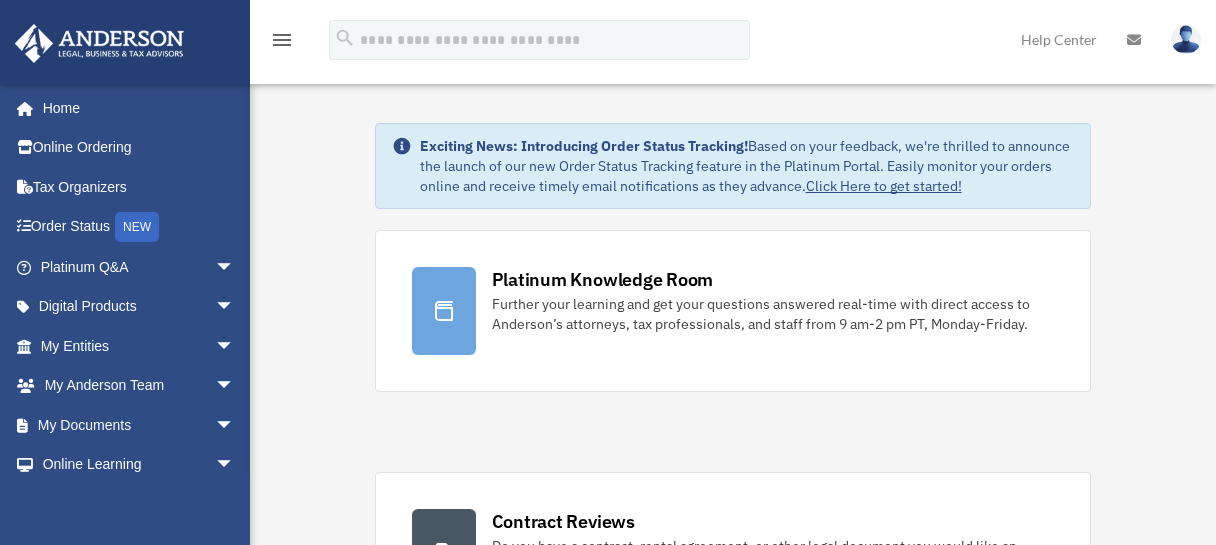 scroll, scrollTop: 0, scrollLeft: 0, axis: both 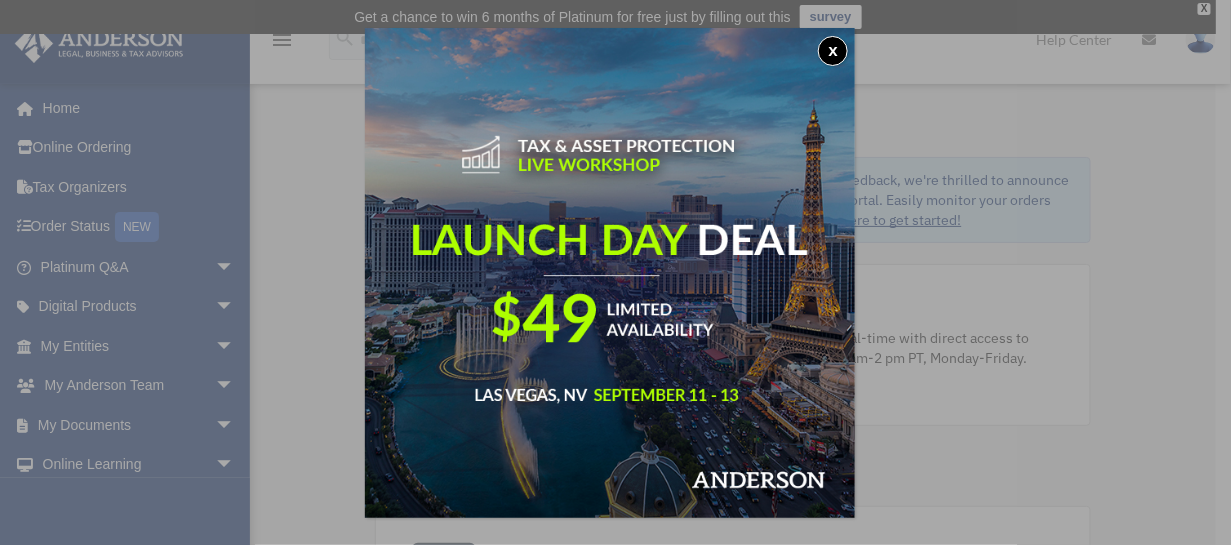 click on "x" at bounding box center (833, 51) 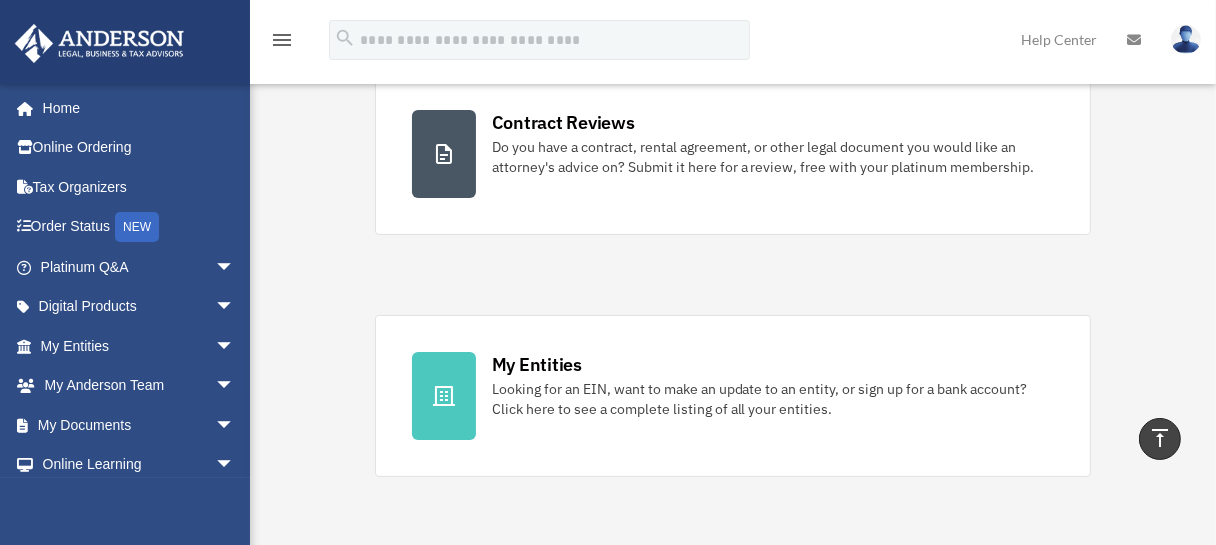 scroll, scrollTop: 400, scrollLeft: 0, axis: vertical 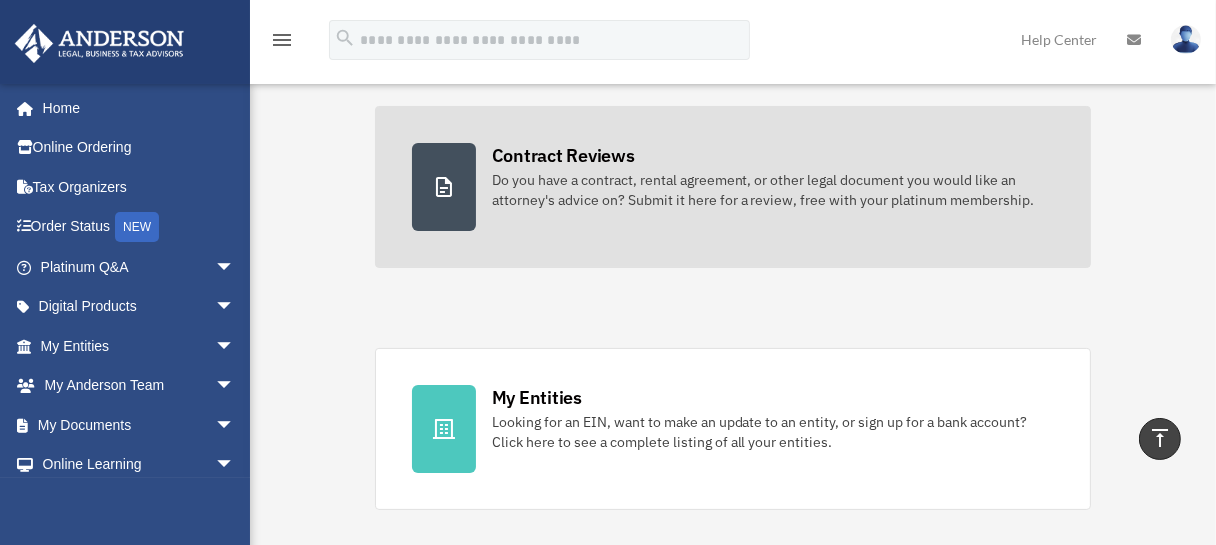 click on "Do you have a contract, rental agreement, or other legal document you would like an attorney's advice on?  Submit it here for a  review, free with your platinum membership." at bounding box center (773, 190) 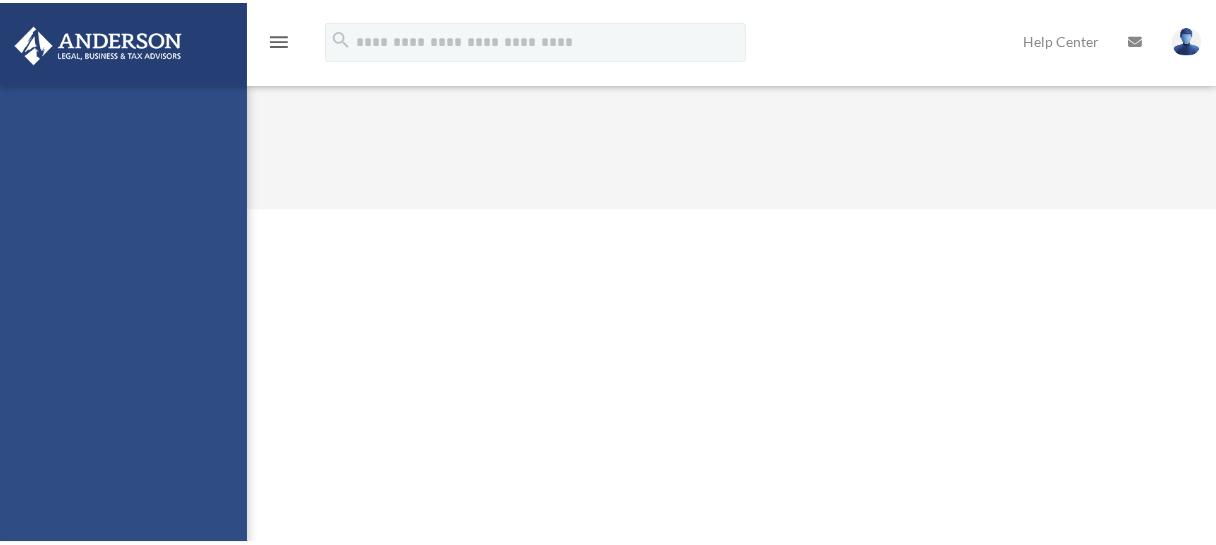scroll, scrollTop: 0, scrollLeft: 0, axis: both 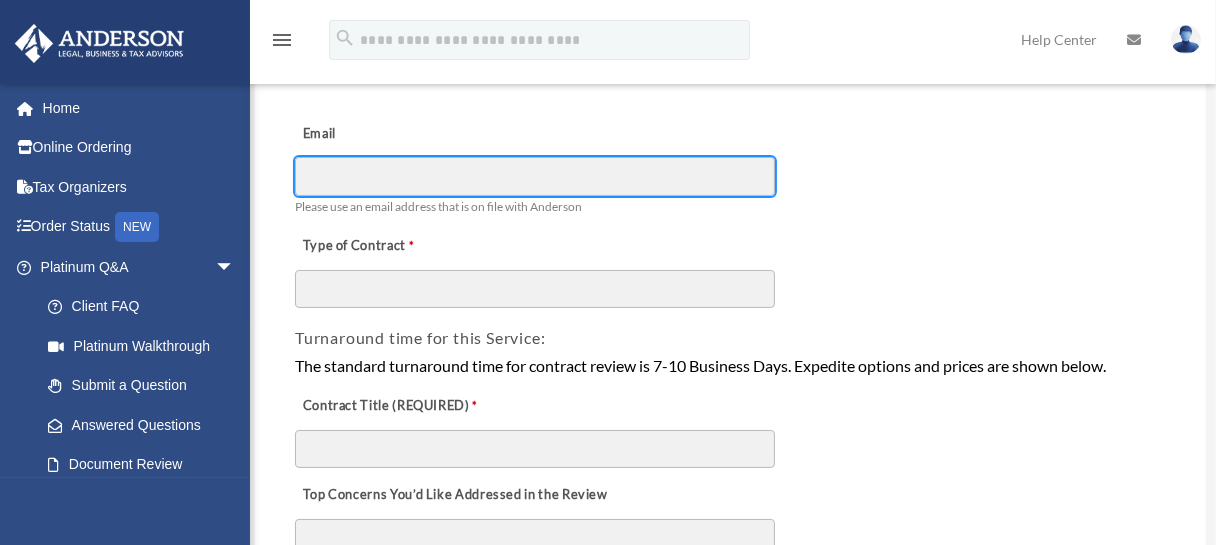 click on "Email" at bounding box center (535, 176) 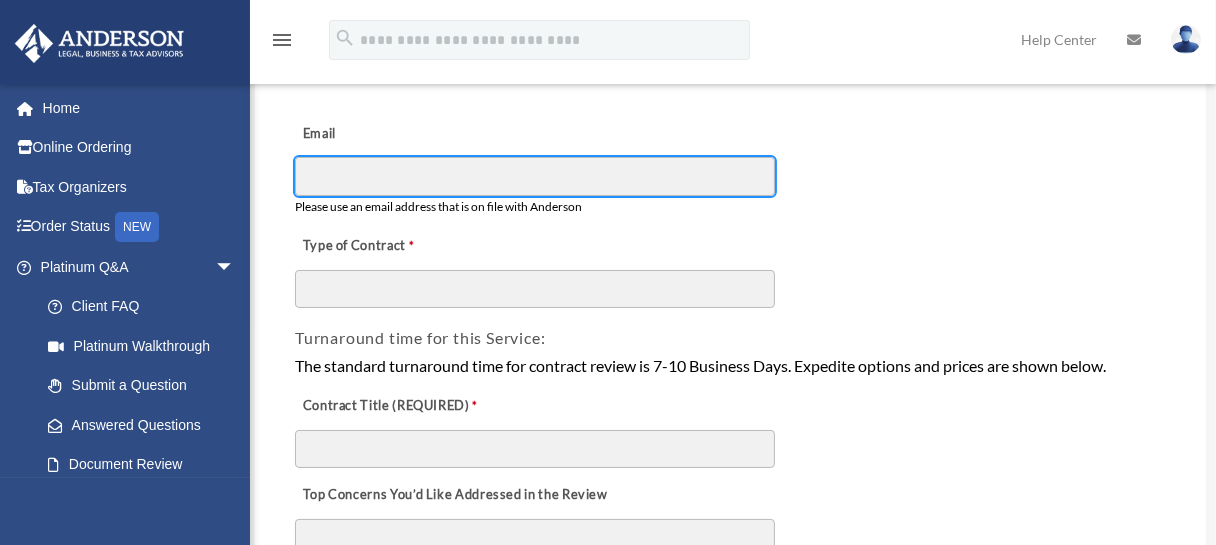 type on "**********" 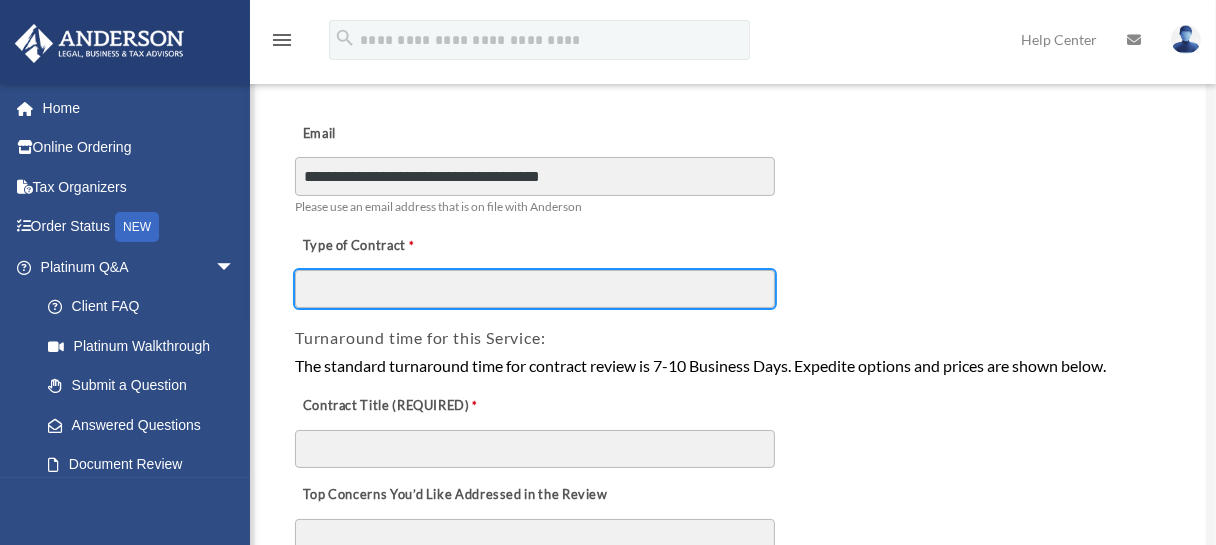 click on "Type of Contract" at bounding box center (535, 289) 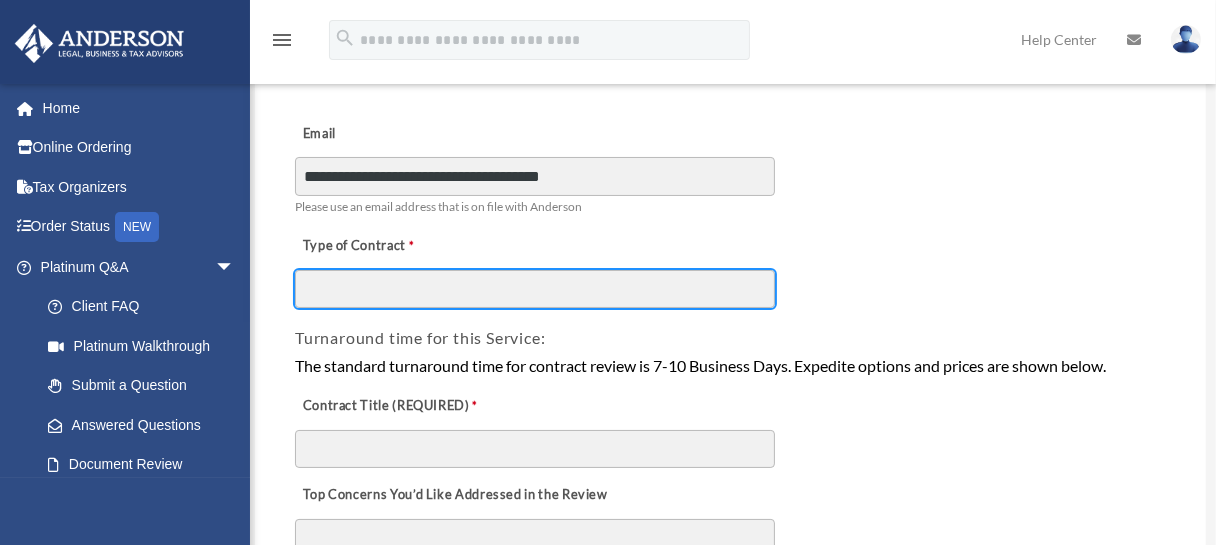 click on "Type of Contract" at bounding box center [535, 289] 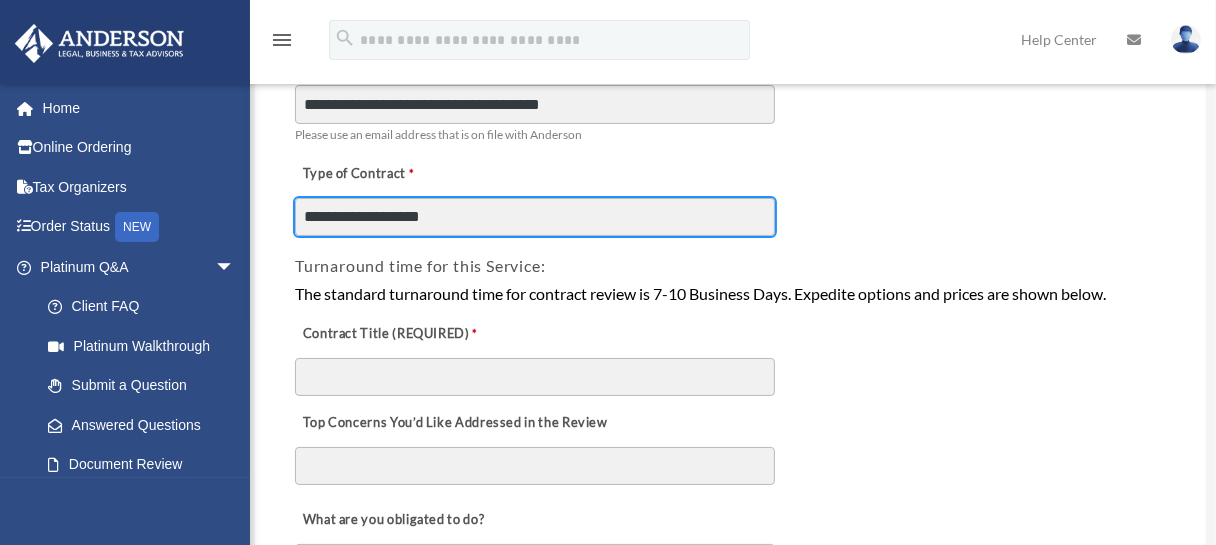 scroll, scrollTop: 280, scrollLeft: 0, axis: vertical 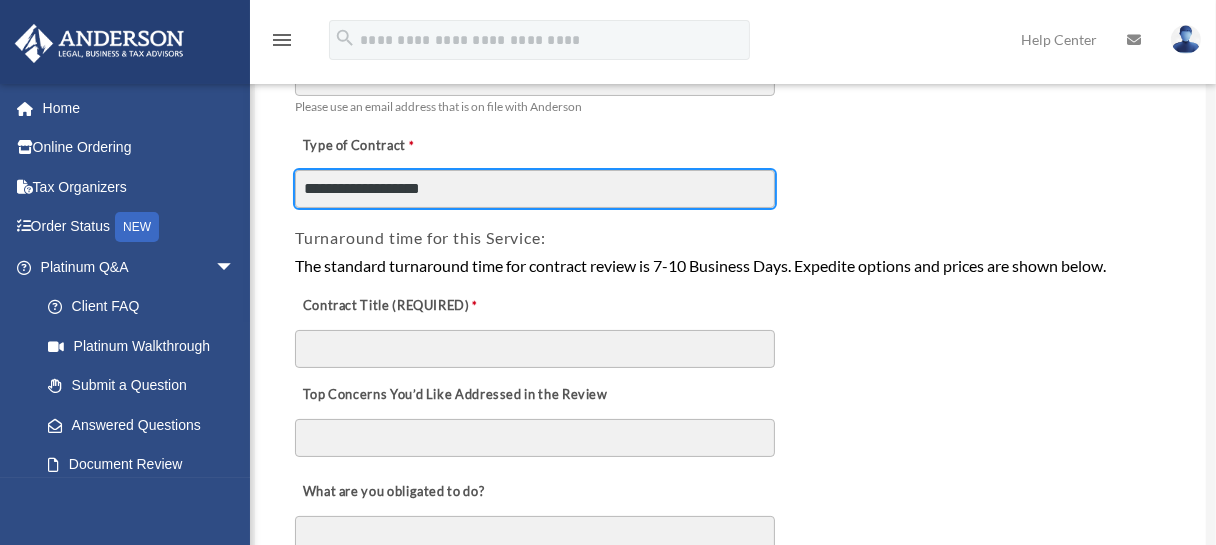 type on "**********" 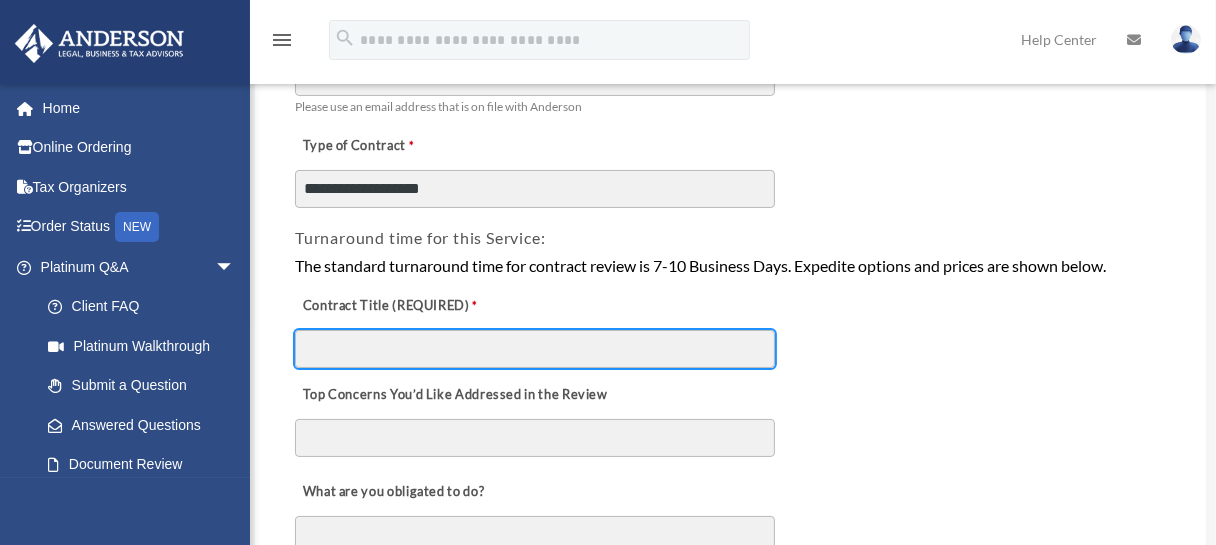 click on "Contract Title (REQUIRED)" at bounding box center (535, 349) 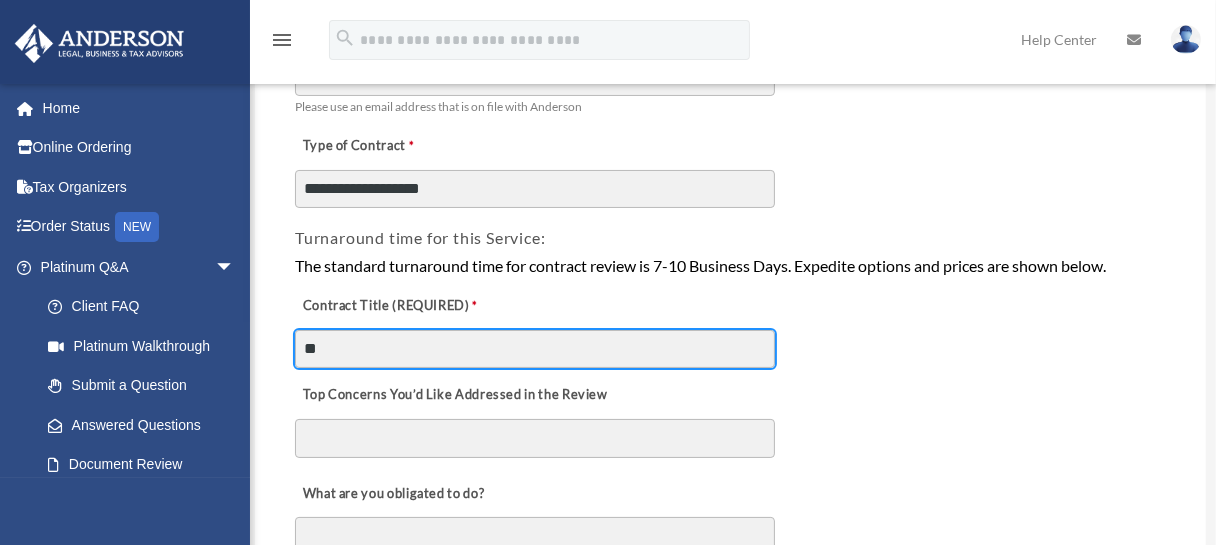 type on "*" 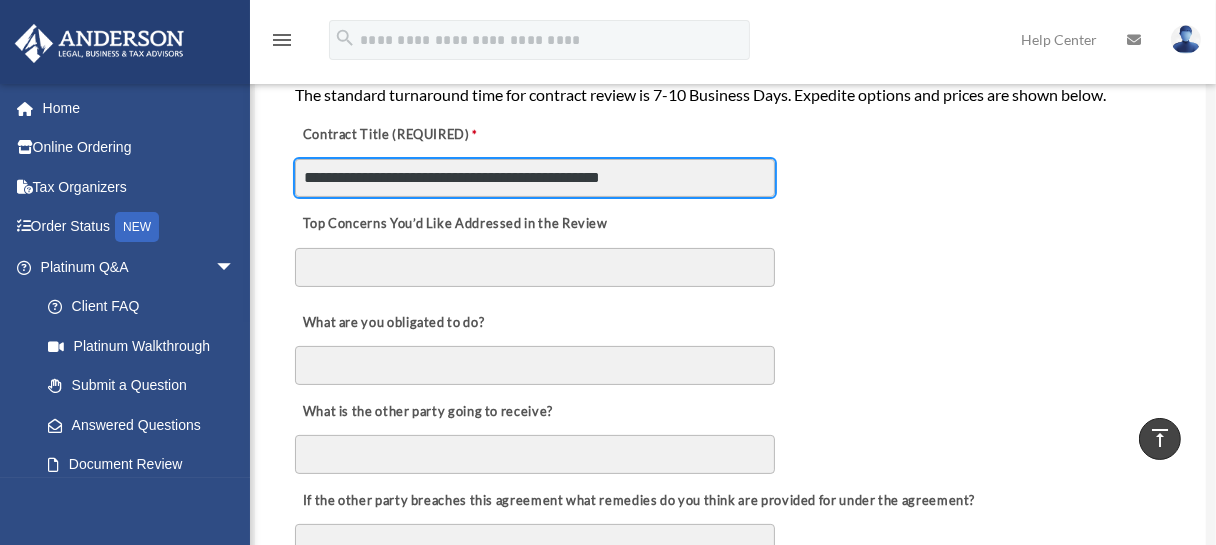 scroll, scrollTop: 480, scrollLeft: 0, axis: vertical 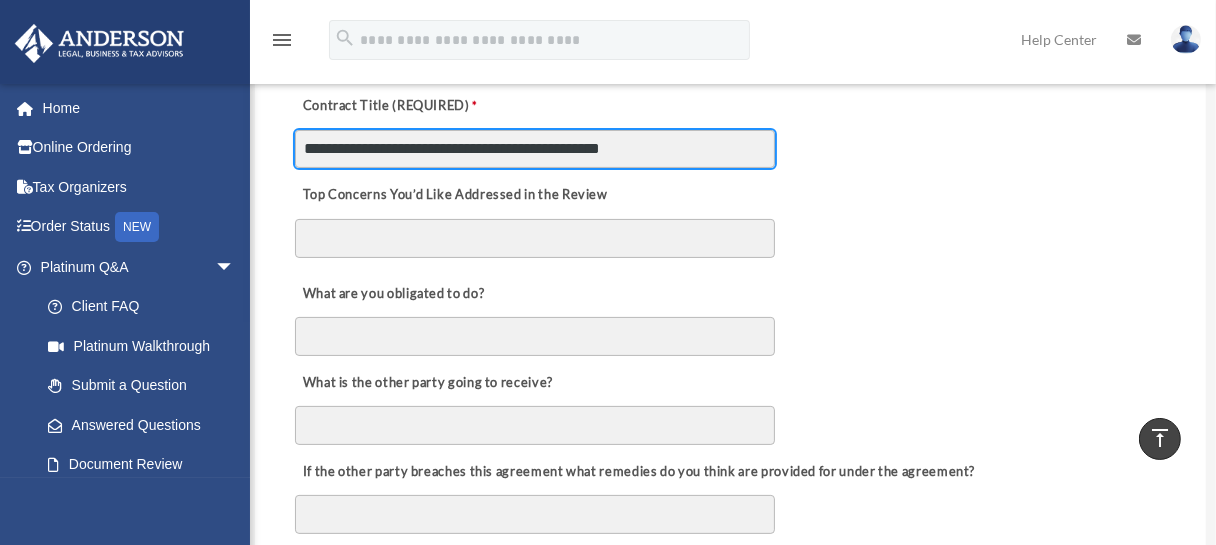 type on "**********" 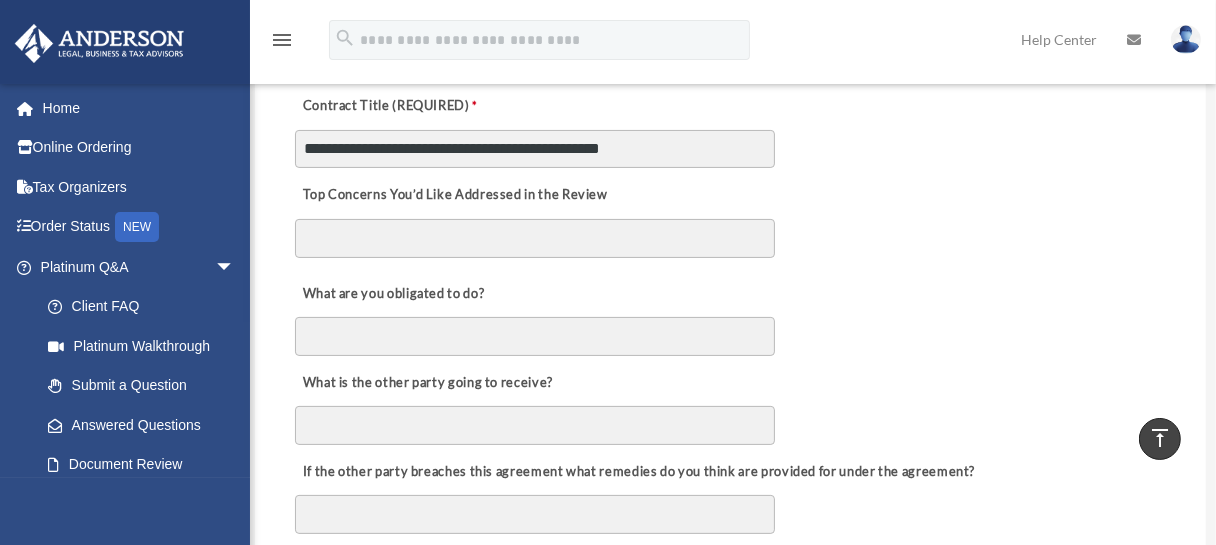 click on "Top Concerns You’d Like Addressed in the Review" at bounding box center [535, 239] 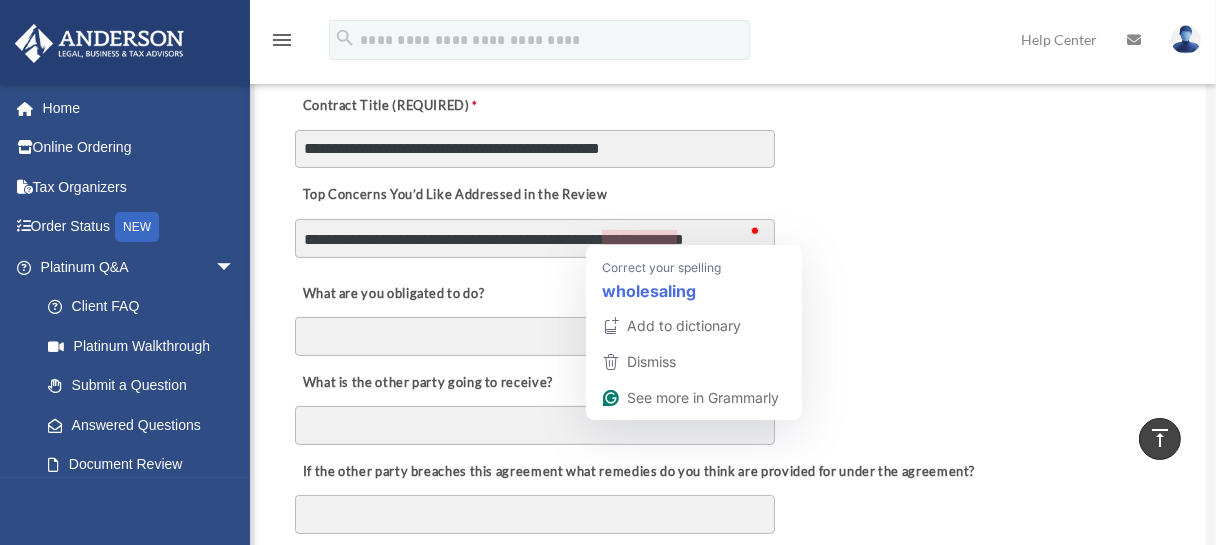 click on "**********" at bounding box center [535, 239] 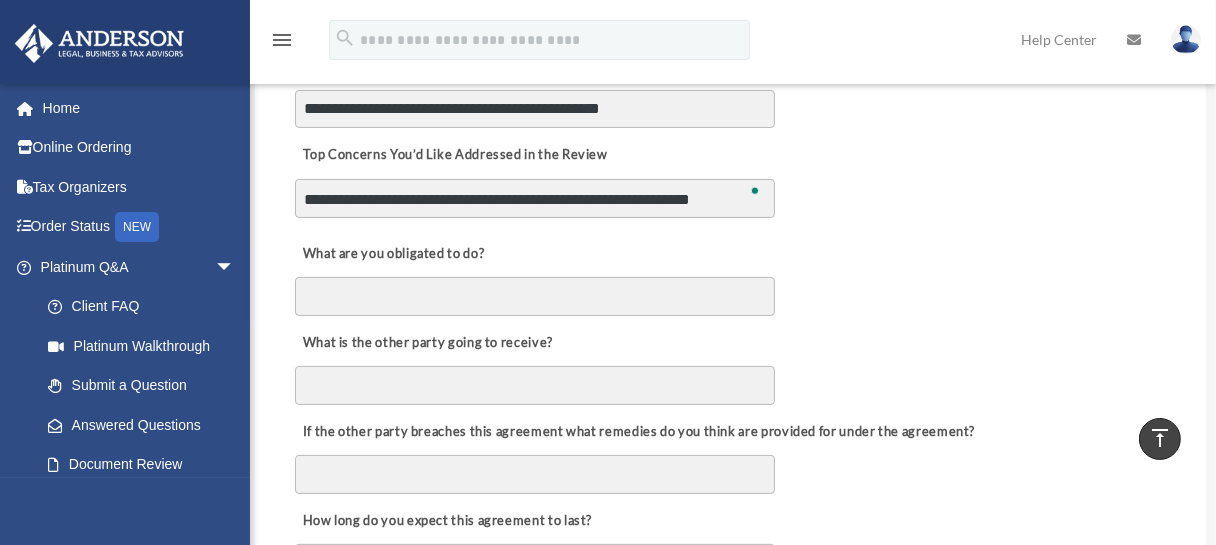 scroll, scrollTop: 580, scrollLeft: 0, axis: vertical 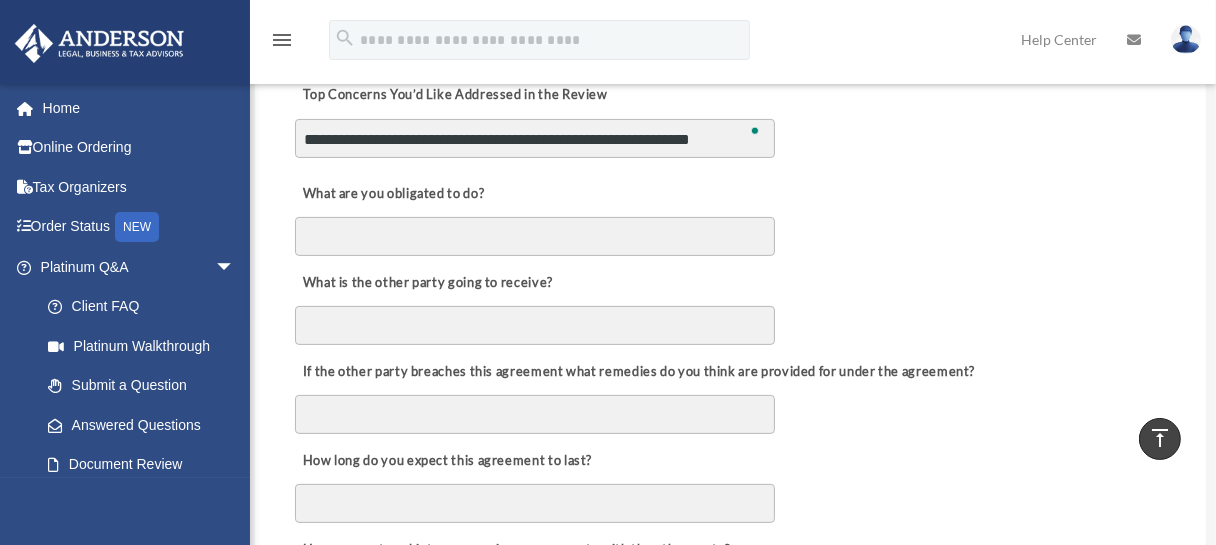 type on "**********" 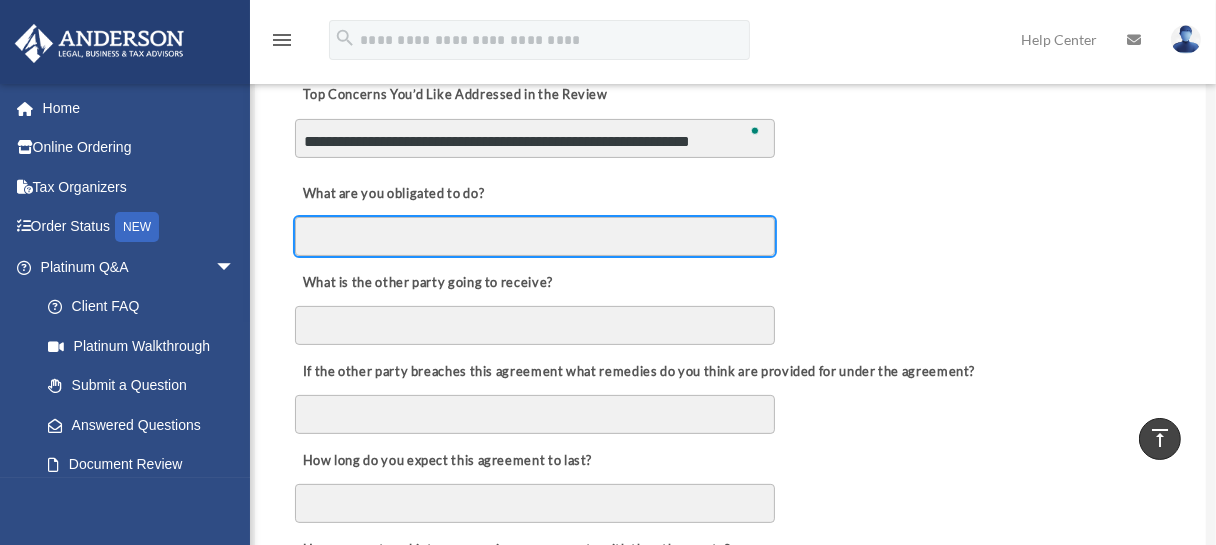 click on "What are you obligated to do?" at bounding box center [535, 236] 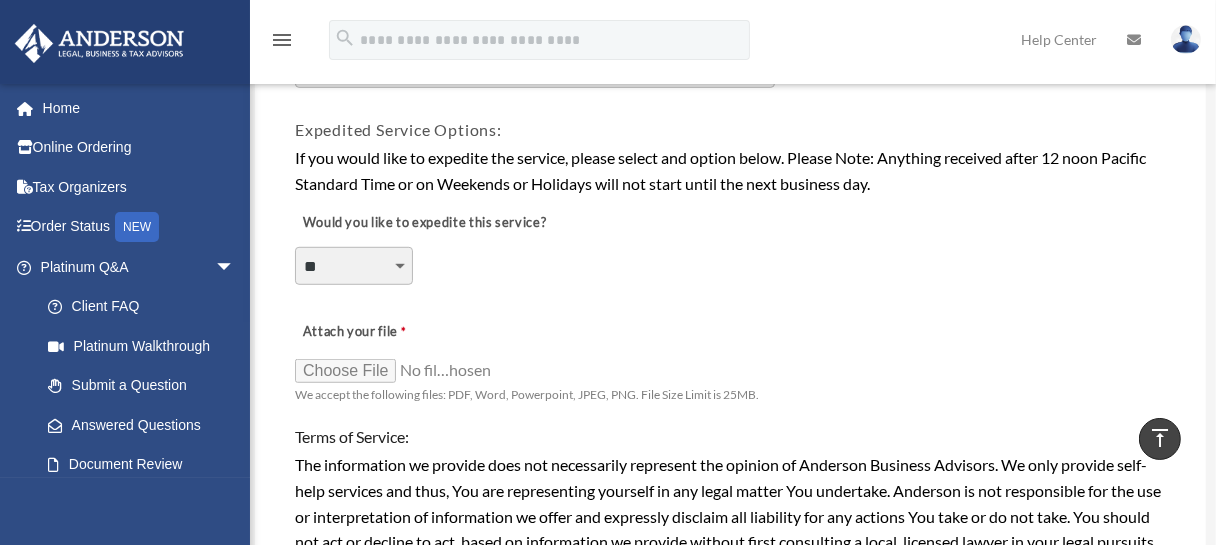 scroll, scrollTop: 1180, scrollLeft: 0, axis: vertical 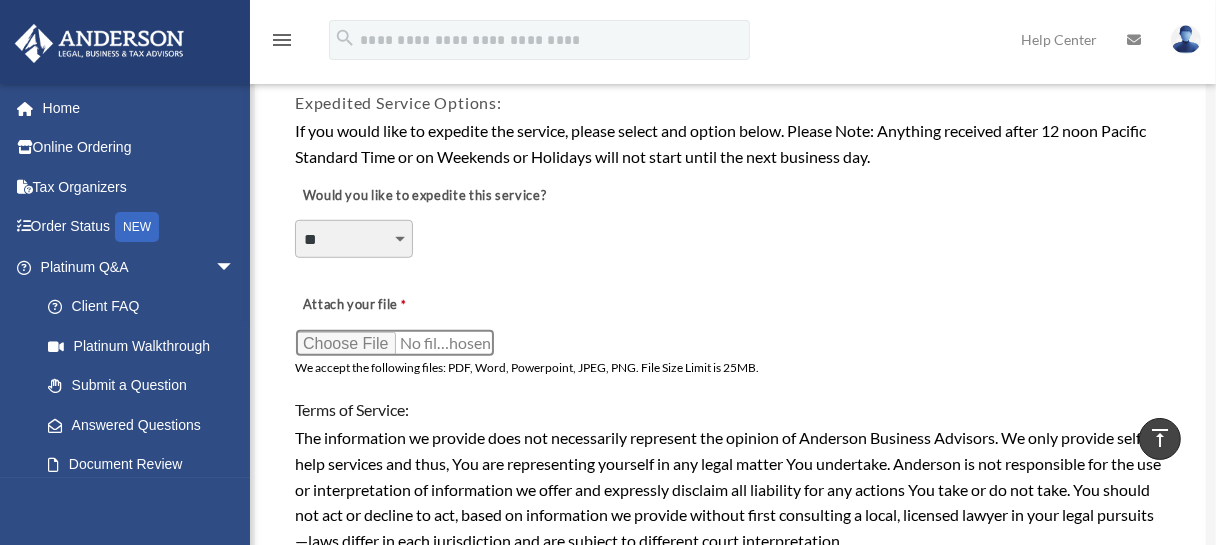 click on "Attach your file" at bounding box center (395, 343) 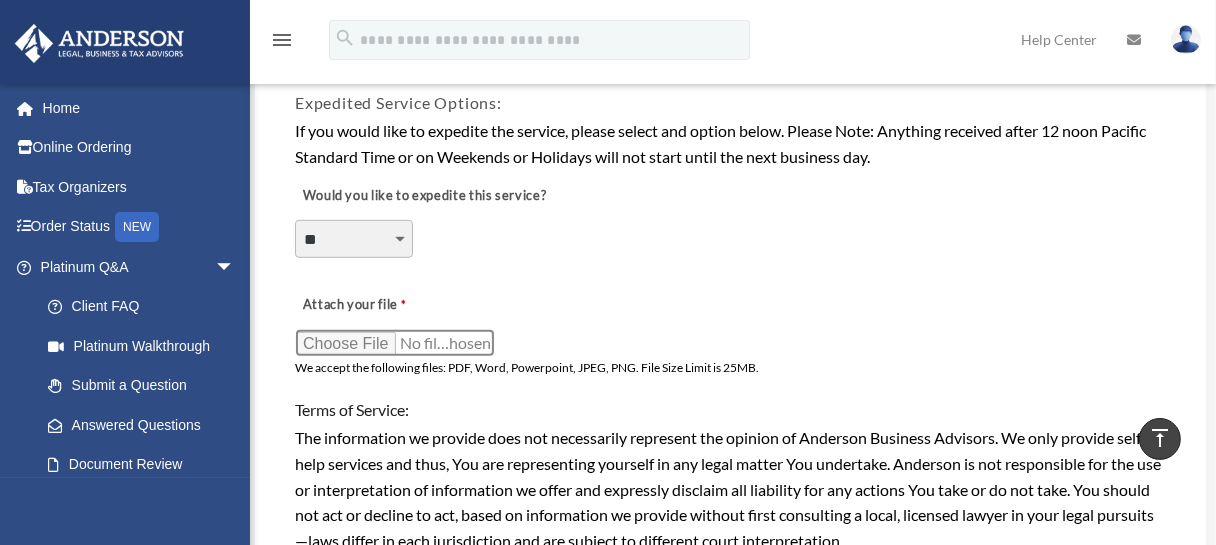 type on "**********" 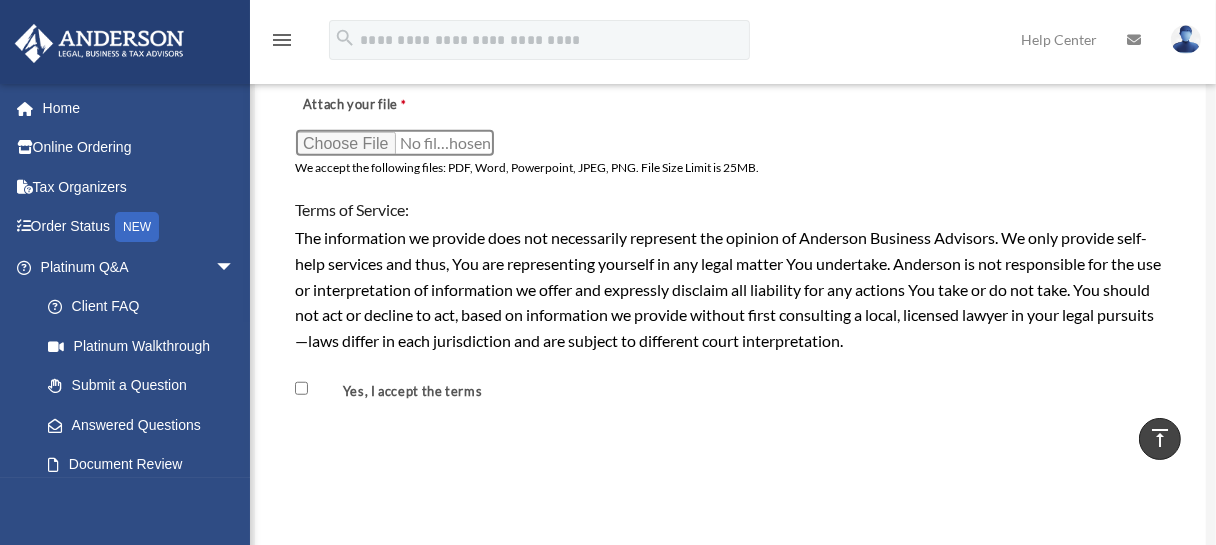 scroll, scrollTop: 1800, scrollLeft: 0, axis: vertical 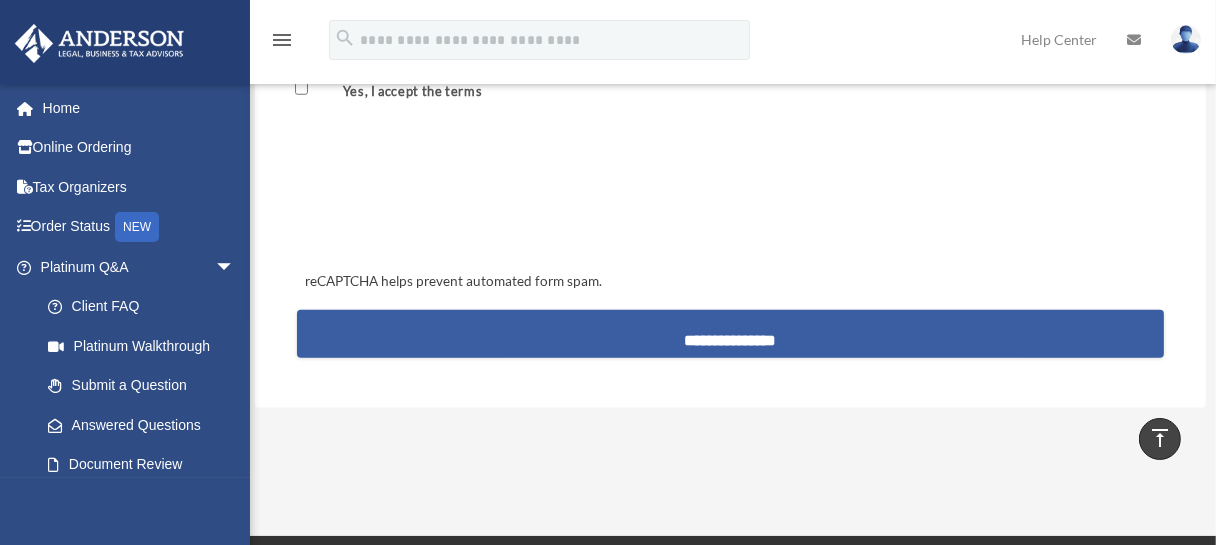 click on "**********" at bounding box center [730, 334] 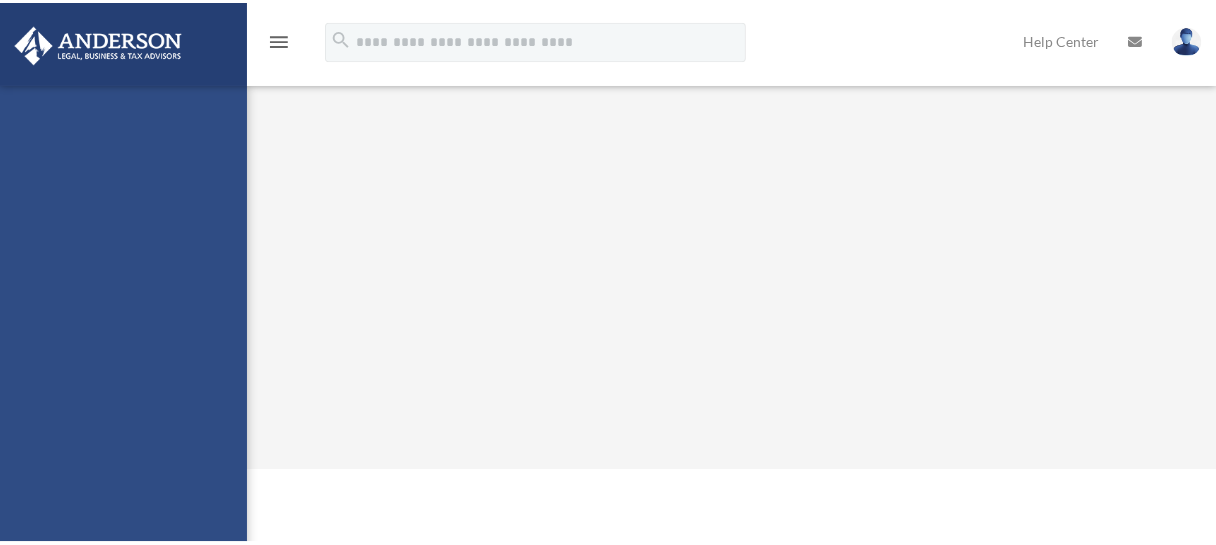 scroll, scrollTop: 0, scrollLeft: 0, axis: both 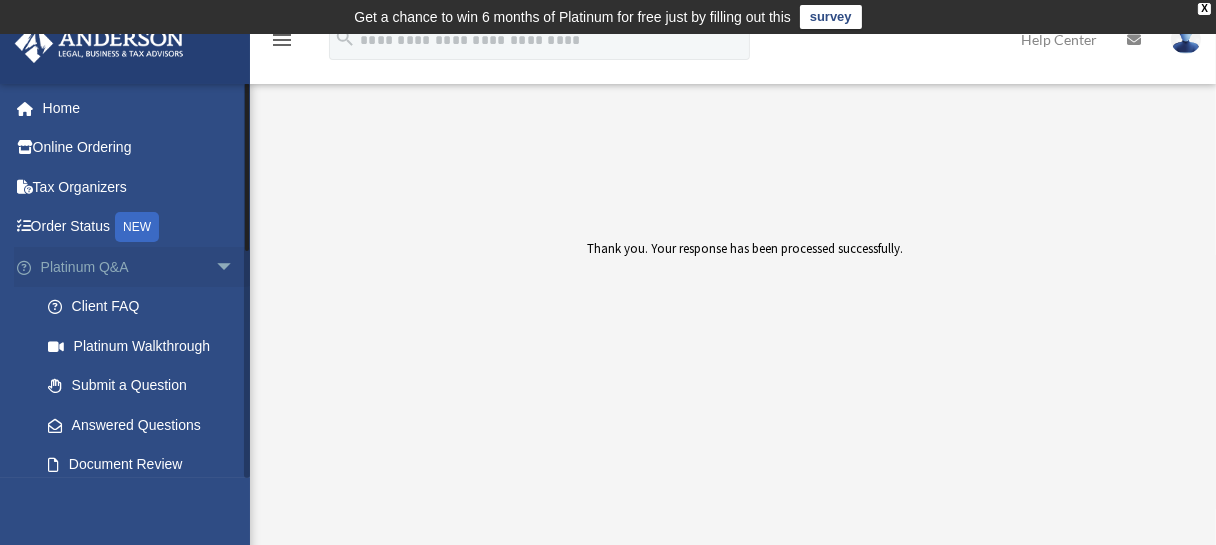 click on "arrow_drop_down" at bounding box center [235, 267] 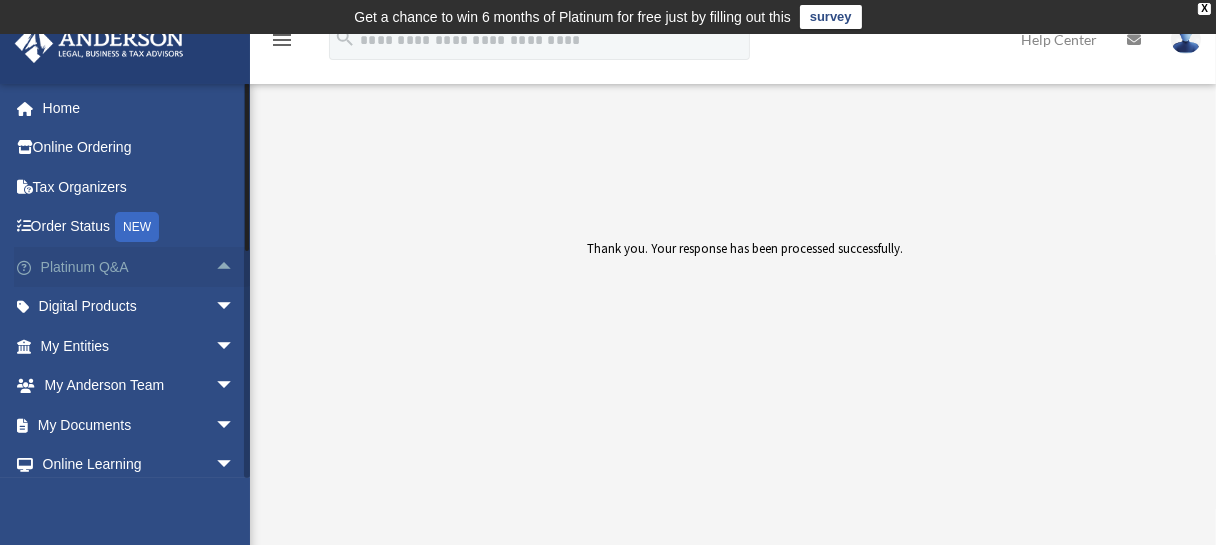 click on "arrow_drop_up" at bounding box center [235, 267] 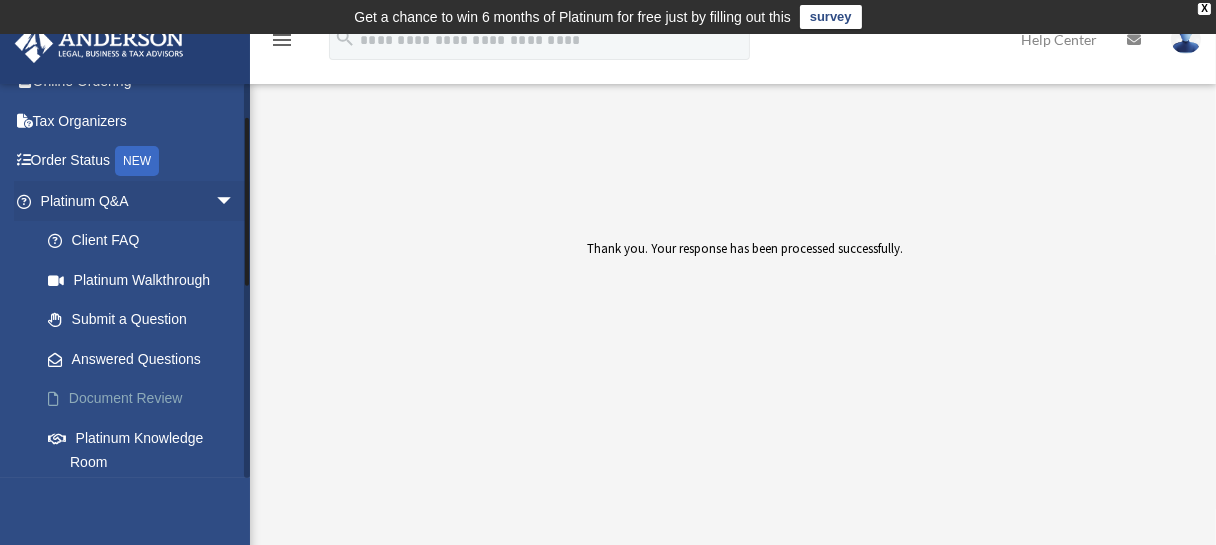 scroll, scrollTop: 100, scrollLeft: 0, axis: vertical 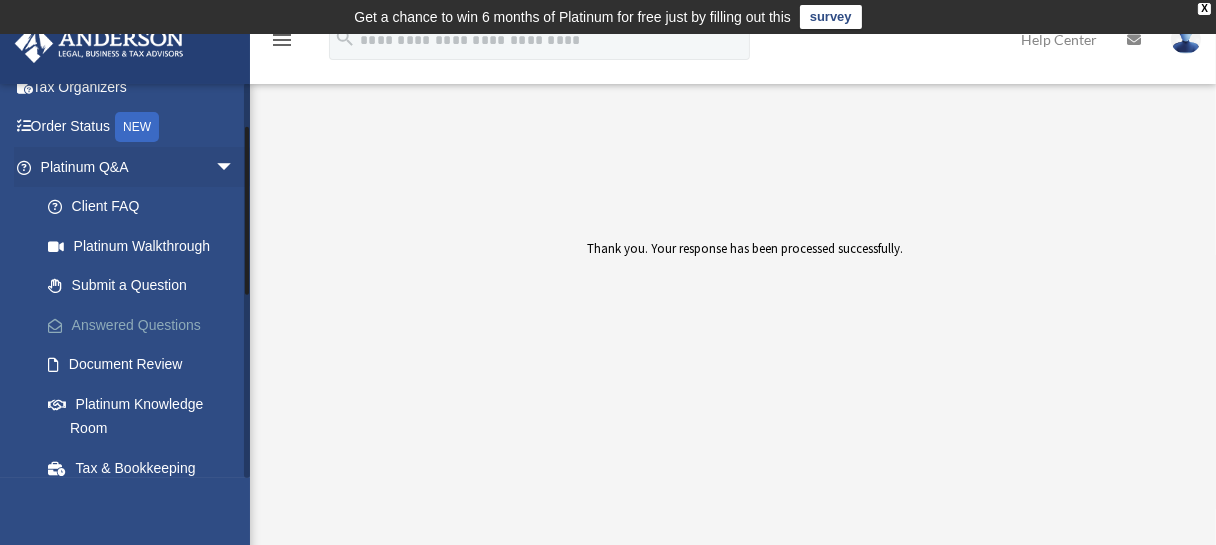 click on "Answered Questions" at bounding box center [146, 325] 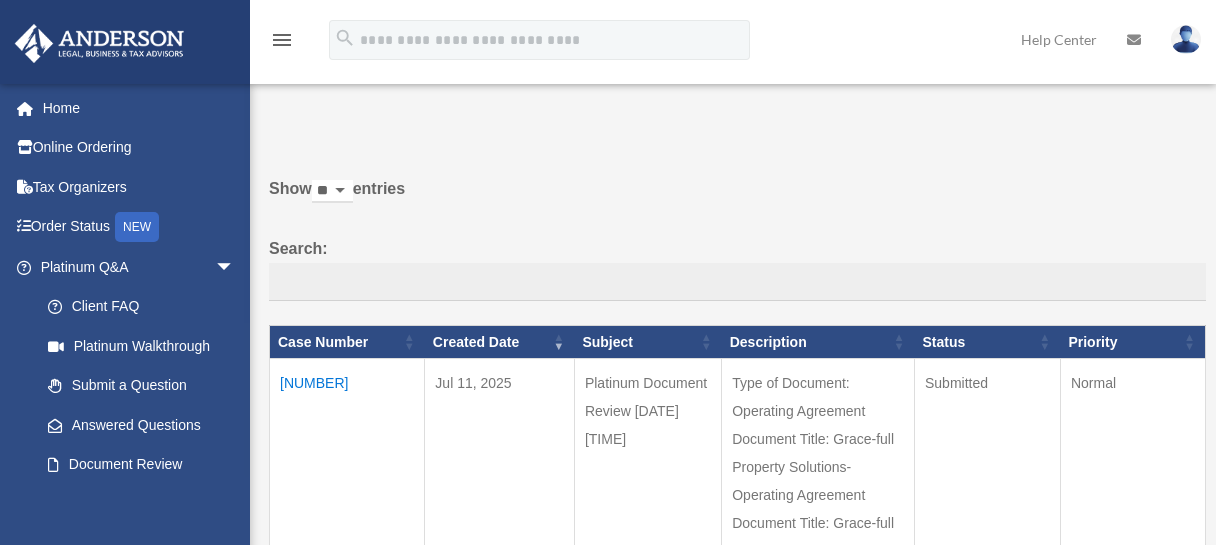 scroll, scrollTop: 0, scrollLeft: 0, axis: both 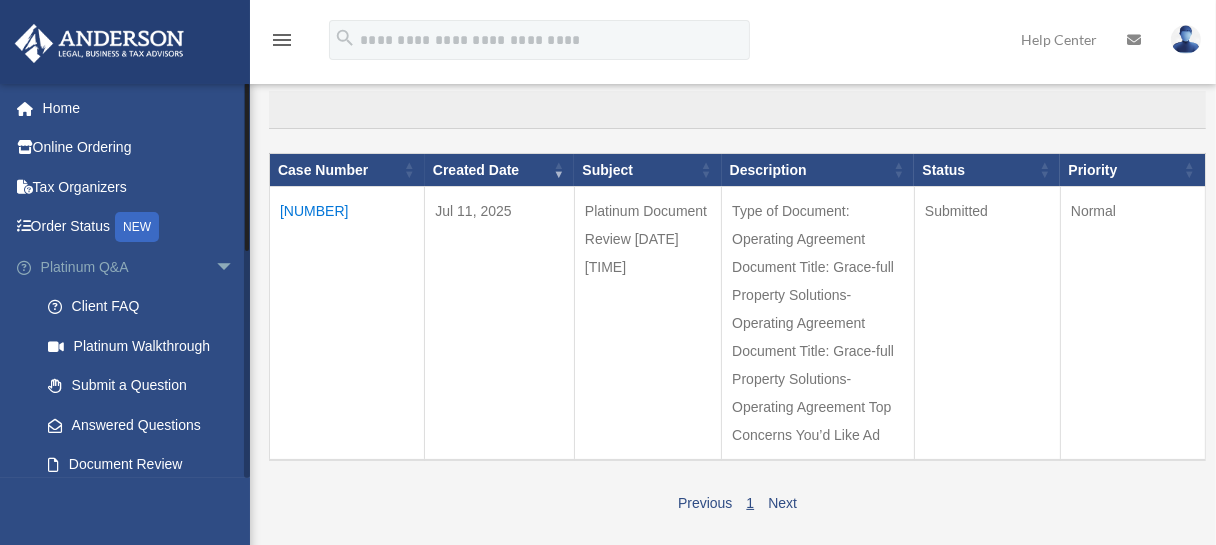 click on "arrow_drop_down" at bounding box center (235, 267) 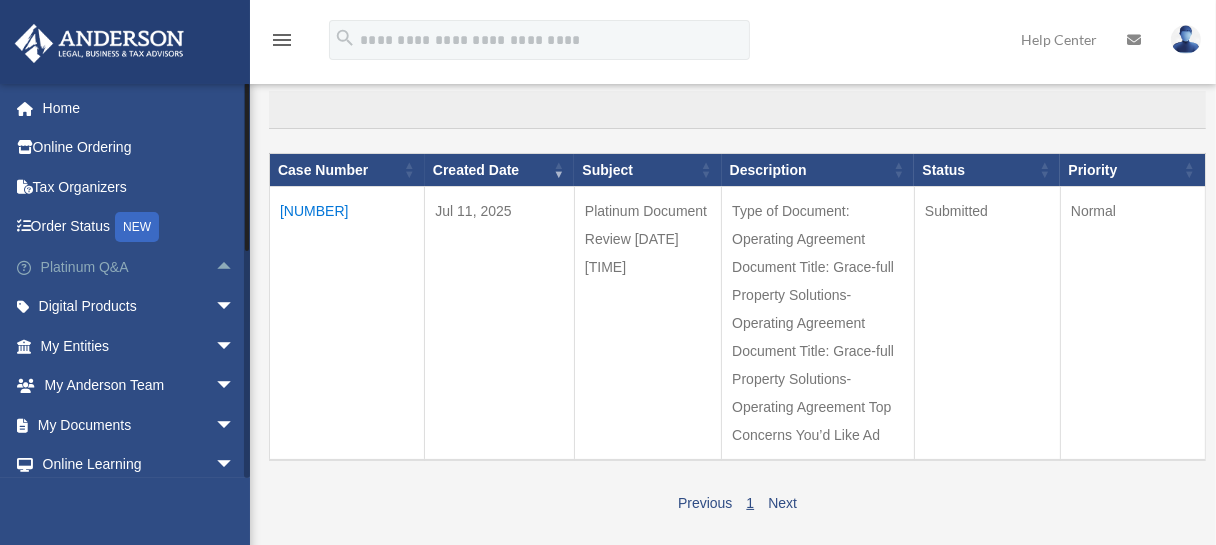 click on "arrow_drop_up" at bounding box center (235, 267) 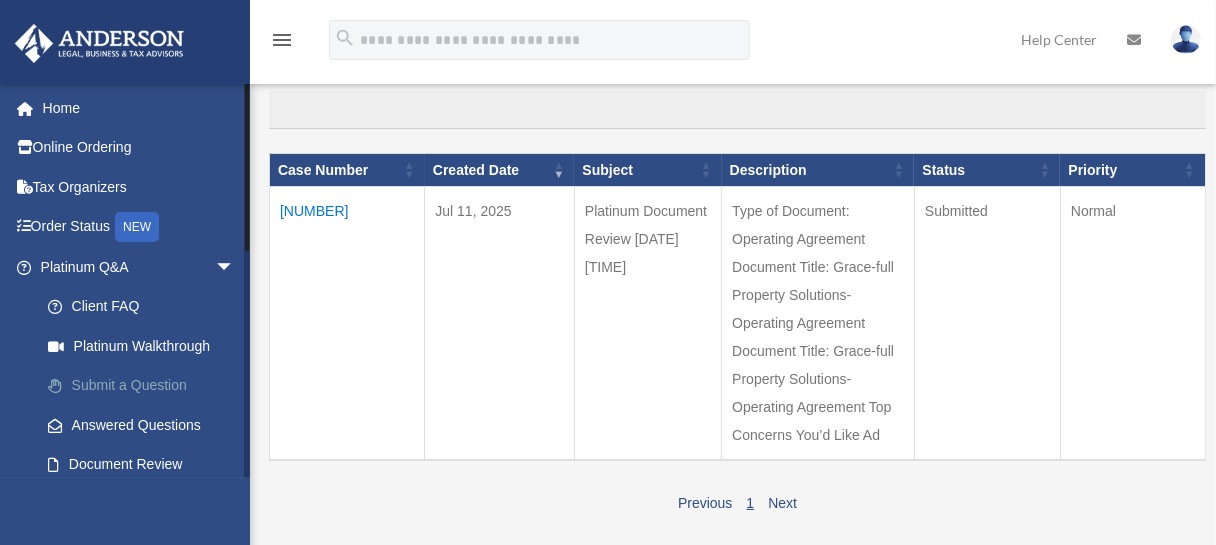 click on "Submit a Question" at bounding box center [146, 386] 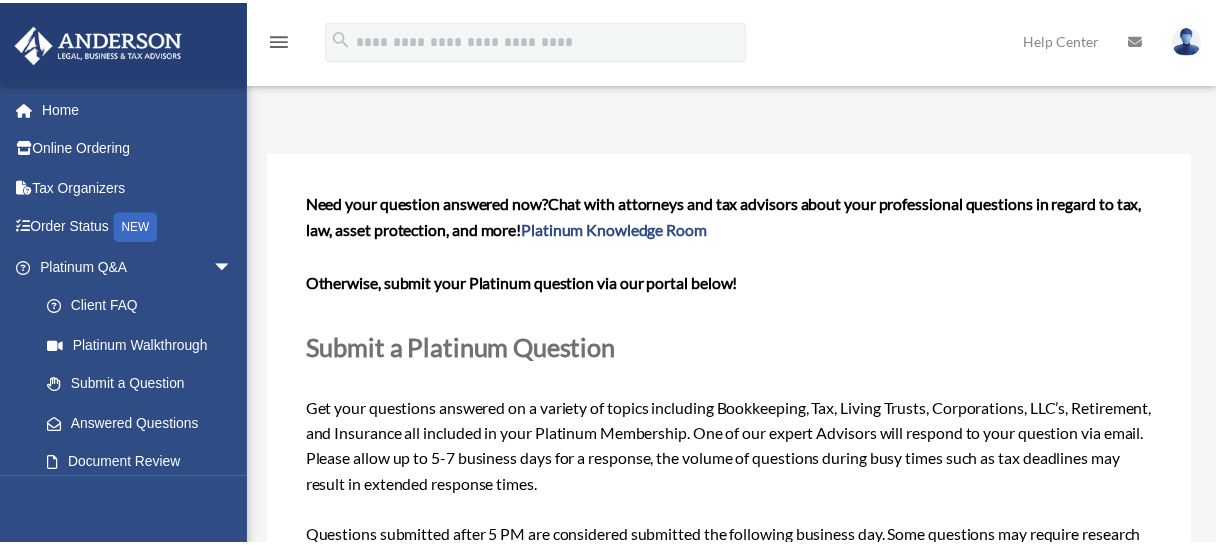 scroll, scrollTop: 0, scrollLeft: 0, axis: both 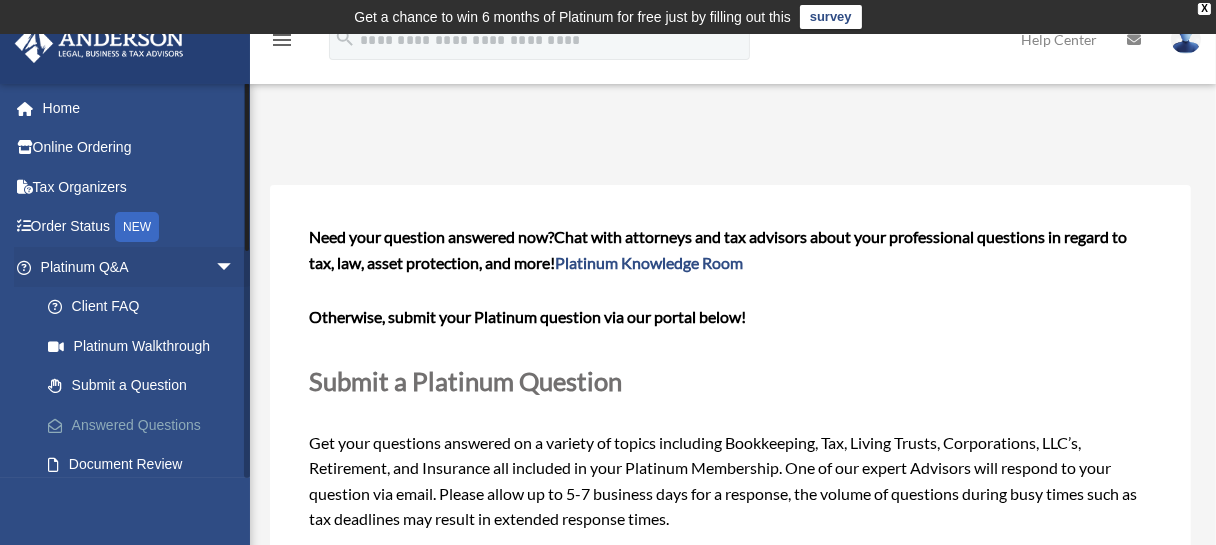 click on "Answered Questions" at bounding box center (146, 425) 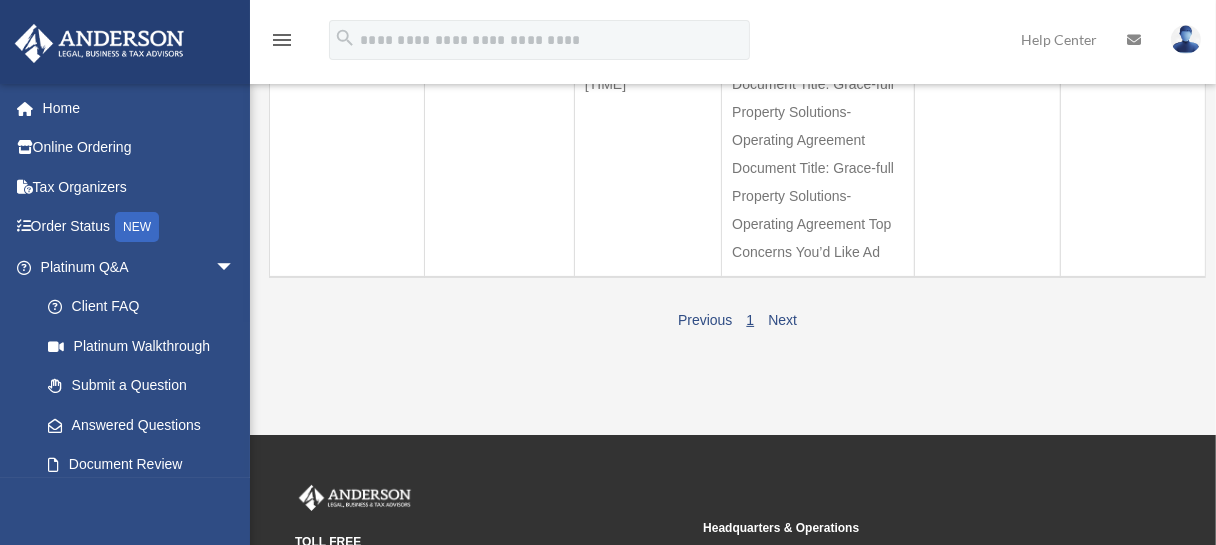 scroll, scrollTop: 400, scrollLeft: 0, axis: vertical 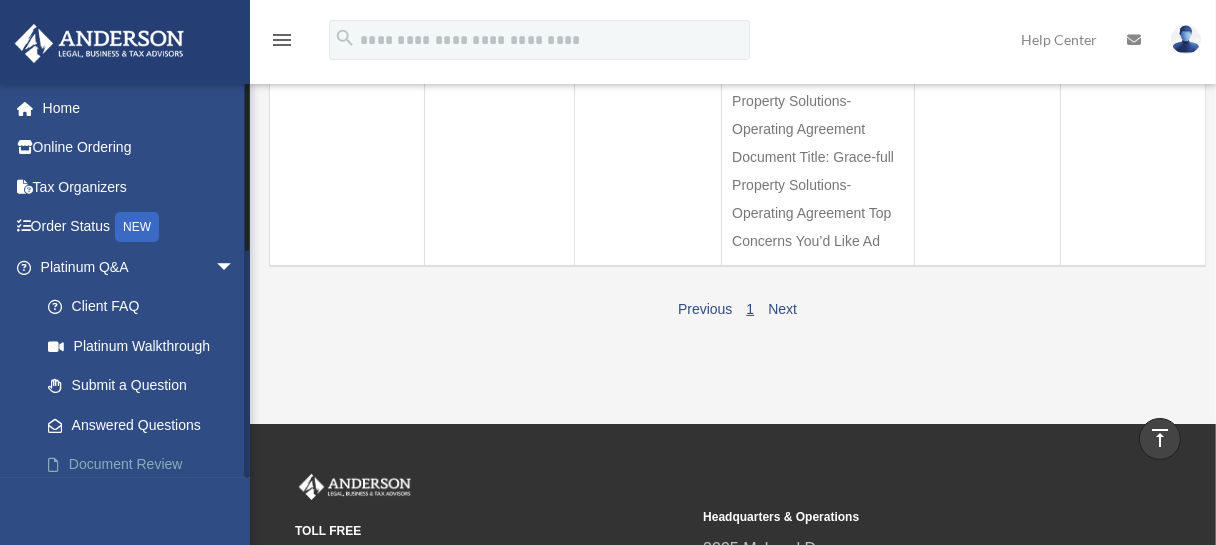 click on "Document Review" at bounding box center [146, 465] 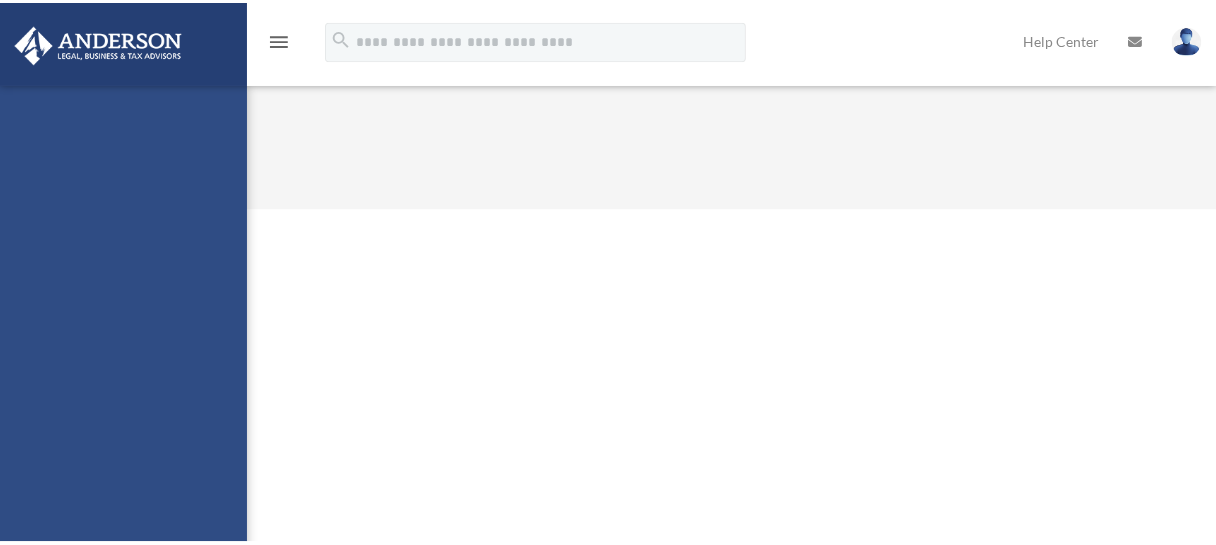 scroll, scrollTop: 0, scrollLeft: 0, axis: both 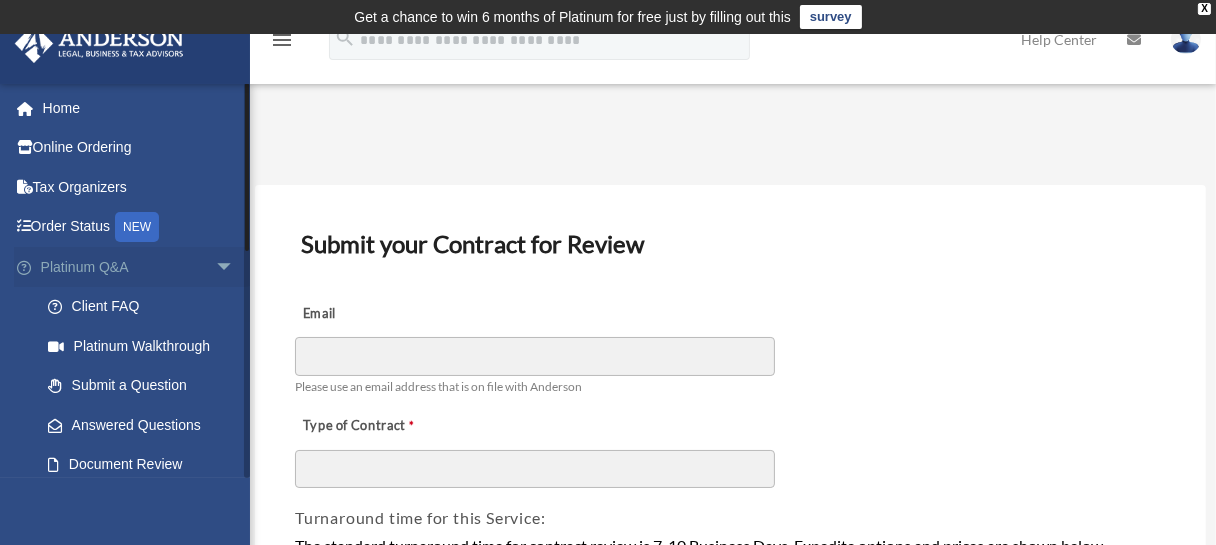 click on "arrow_drop_down" at bounding box center [235, 267] 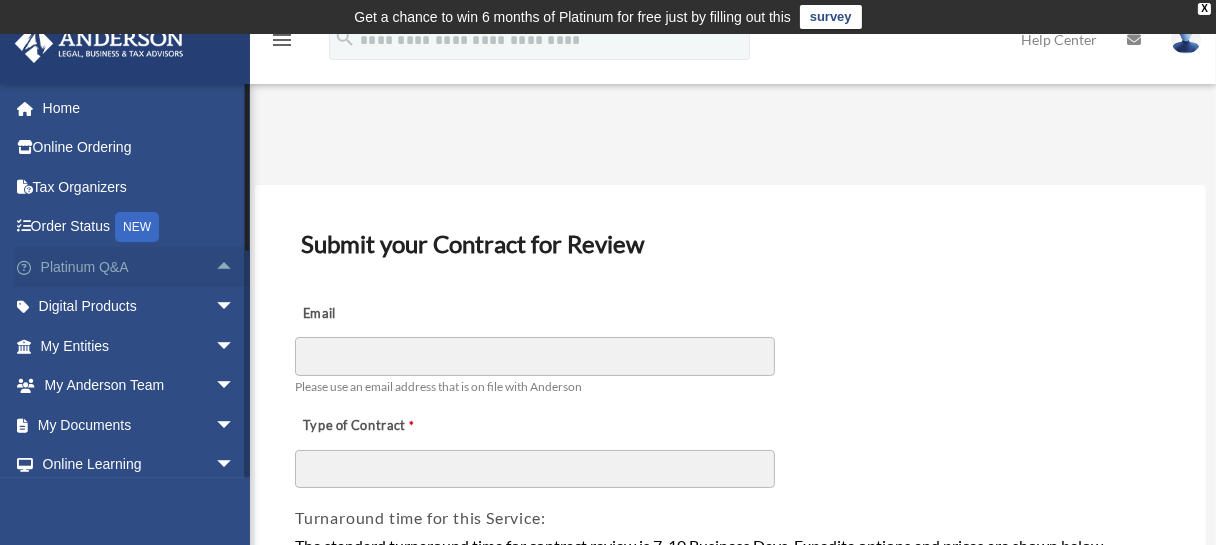 click on "arrow_drop_up" at bounding box center (235, 267) 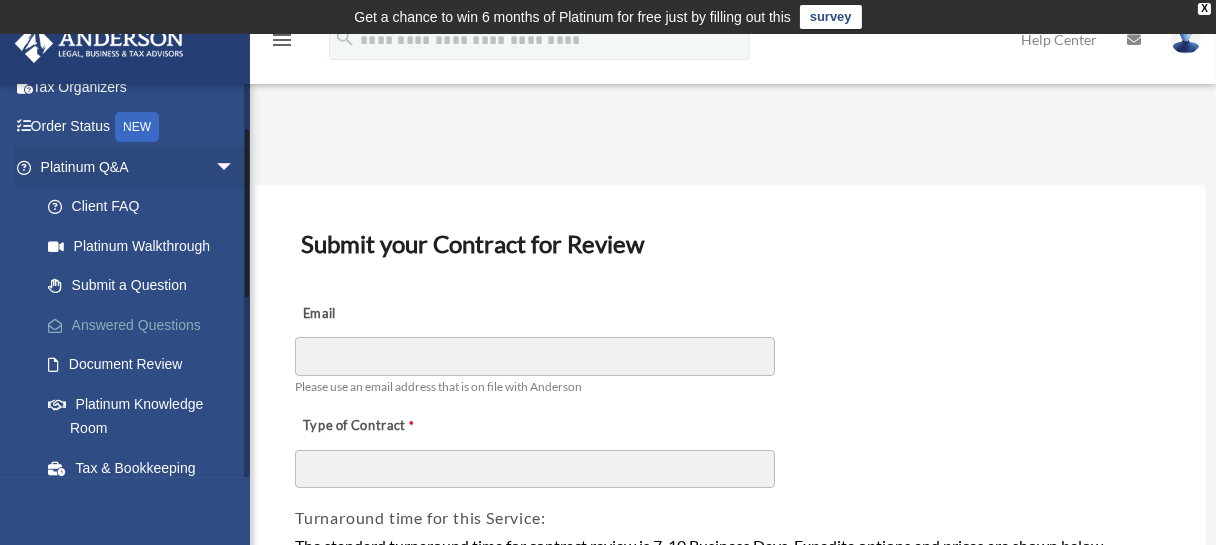 scroll, scrollTop: 200, scrollLeft: 0, axis: vertical 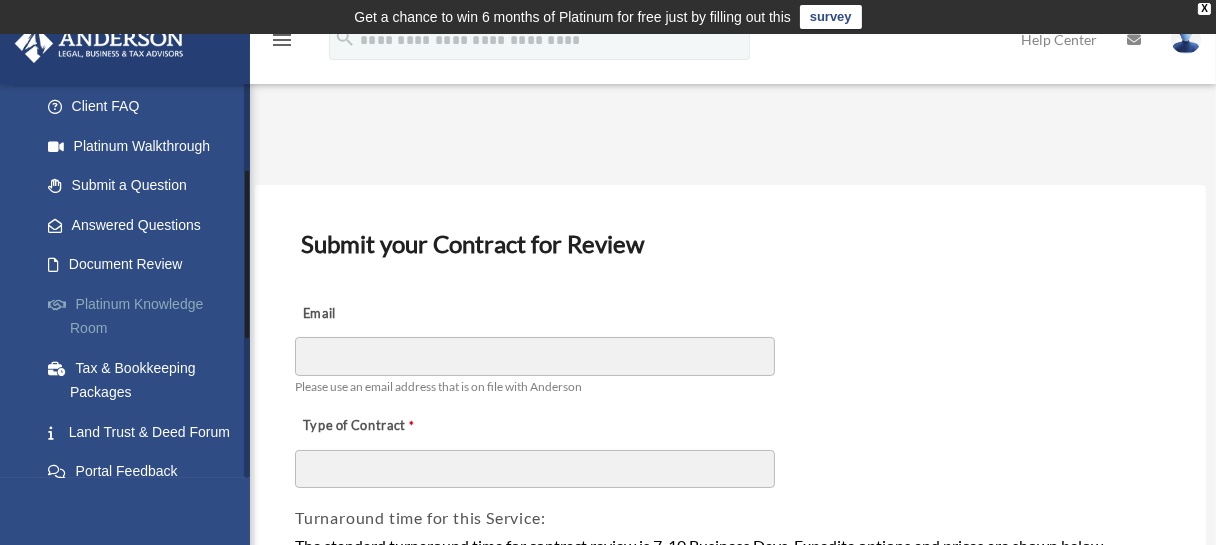 click on "Platinum Knowledge Room" at bounding box center (146, 316) 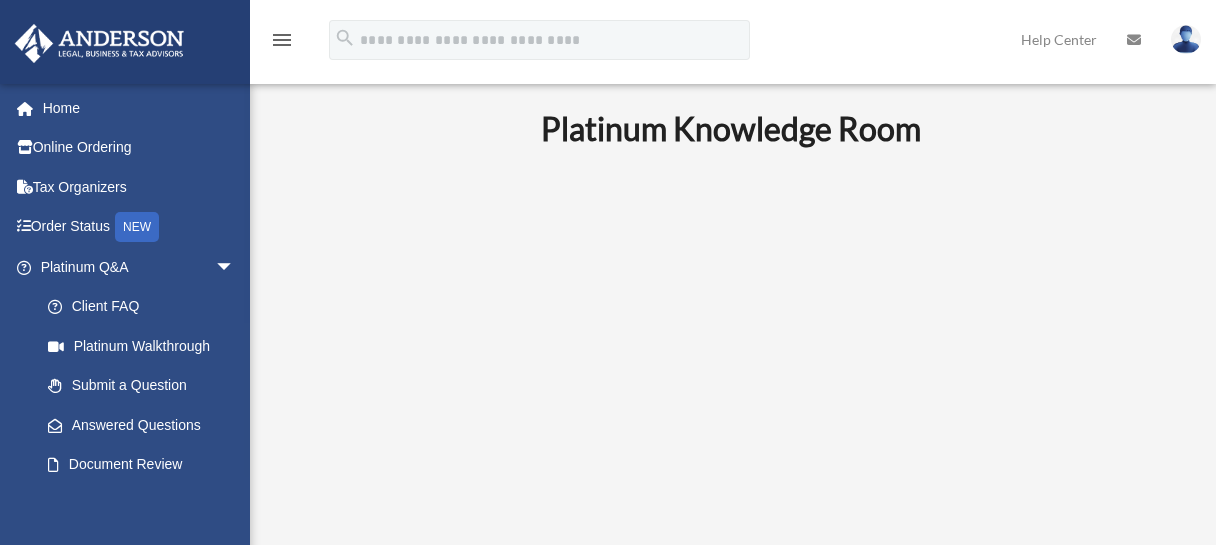 scroll, scrollTop: 0, scrollLeft: 0, axis: both 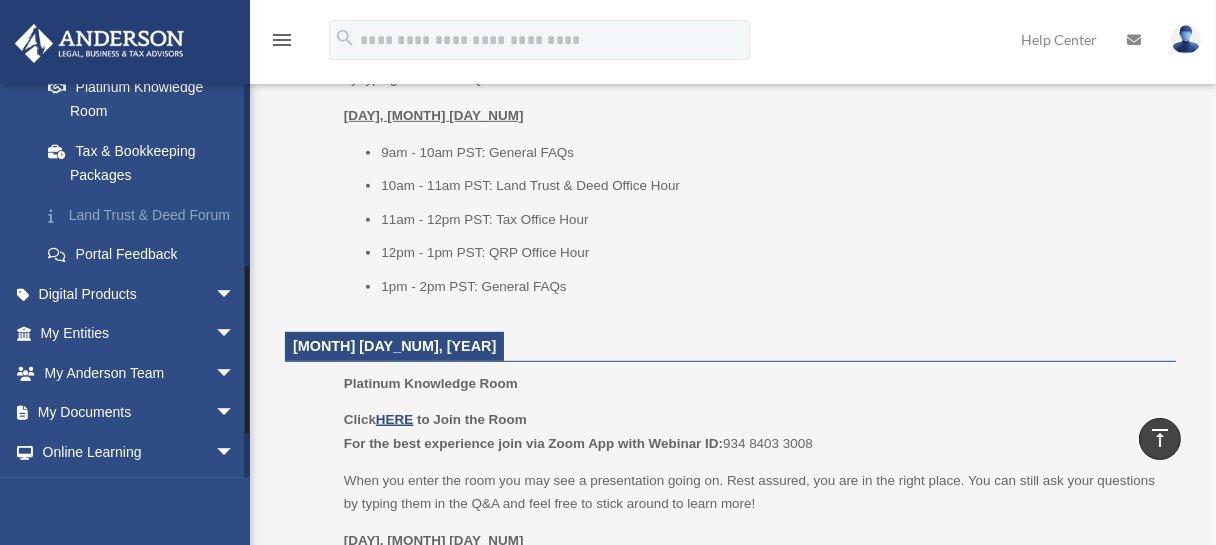 click on "Land Trust & Deed Forum" at bounding box center [146, 215] 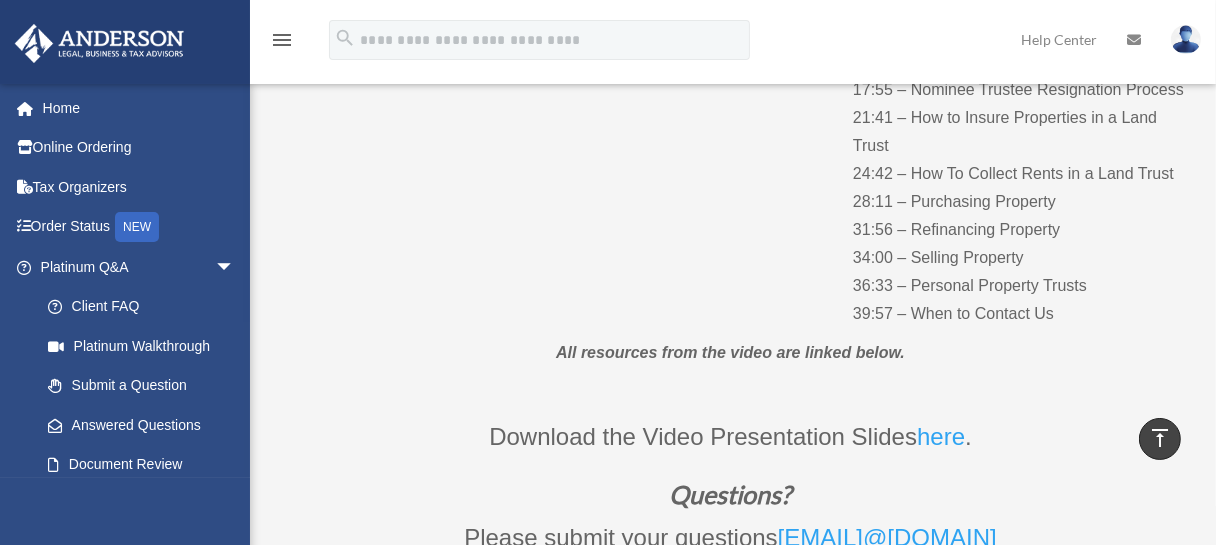 scroll, scrollTop: 500, scrollLeft: 0, axis: vertical 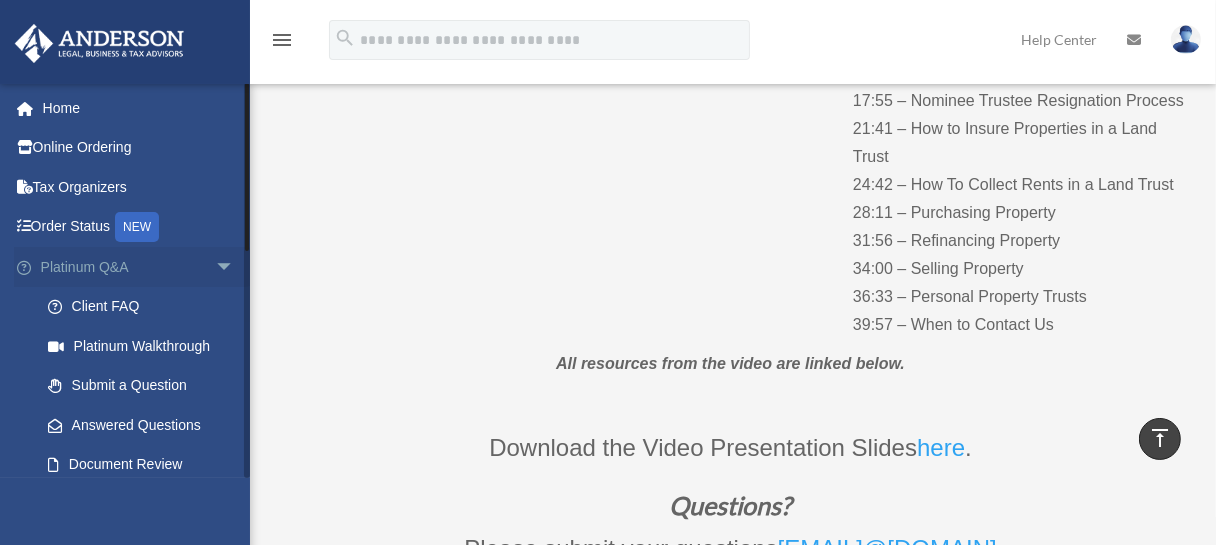 click on "arrow_drop_down" at bounding box center [235, 267] 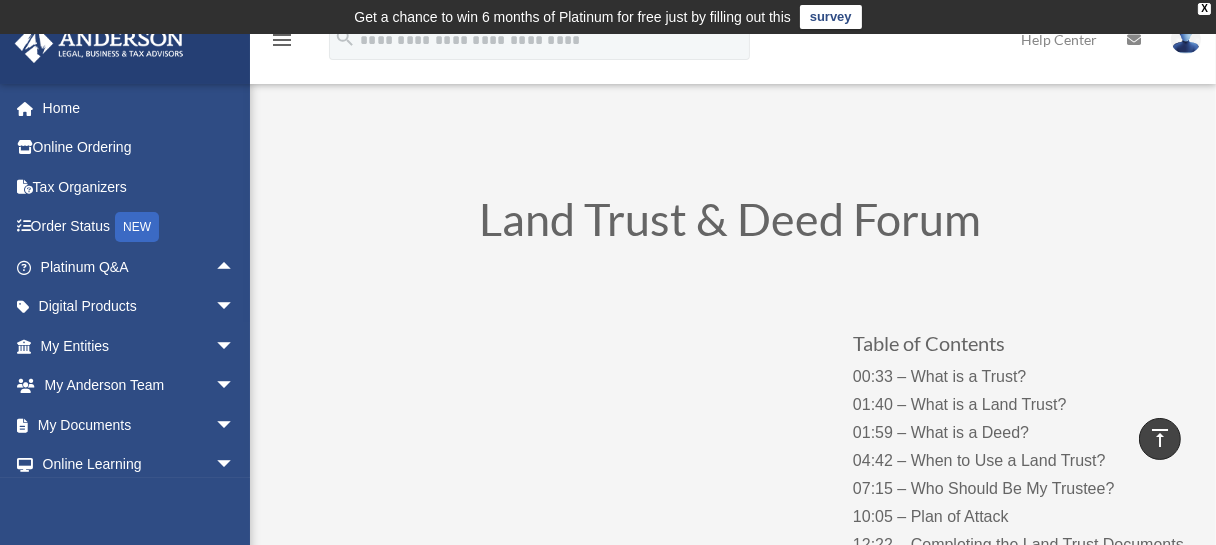scroll, scrollTop: 0, scrollLeft: 0, axis: both 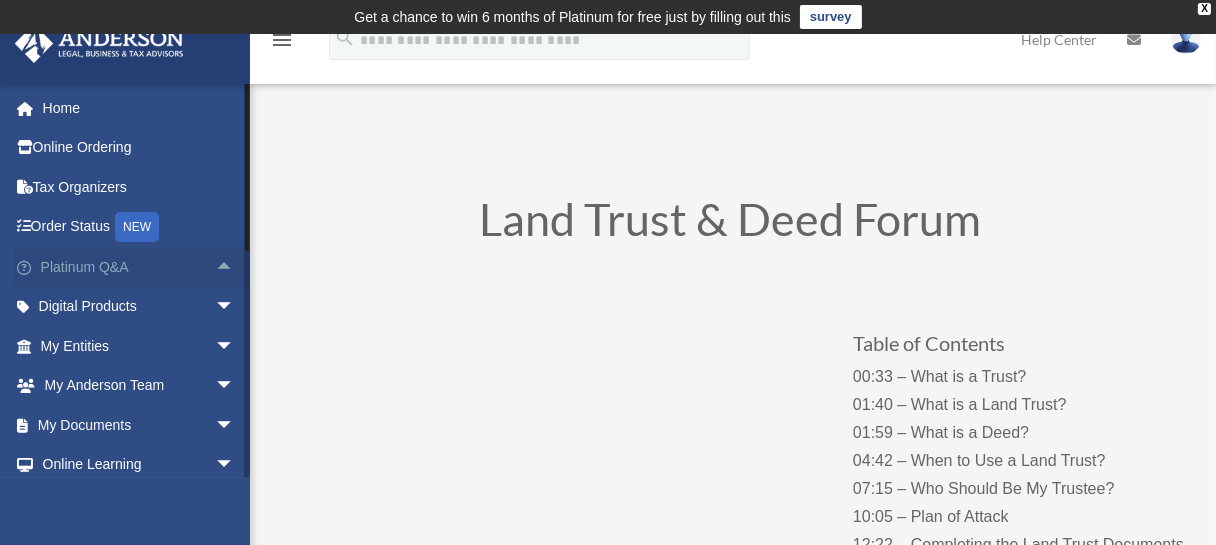 click on "arrow_drop_up" at bounding box center [235, 267] 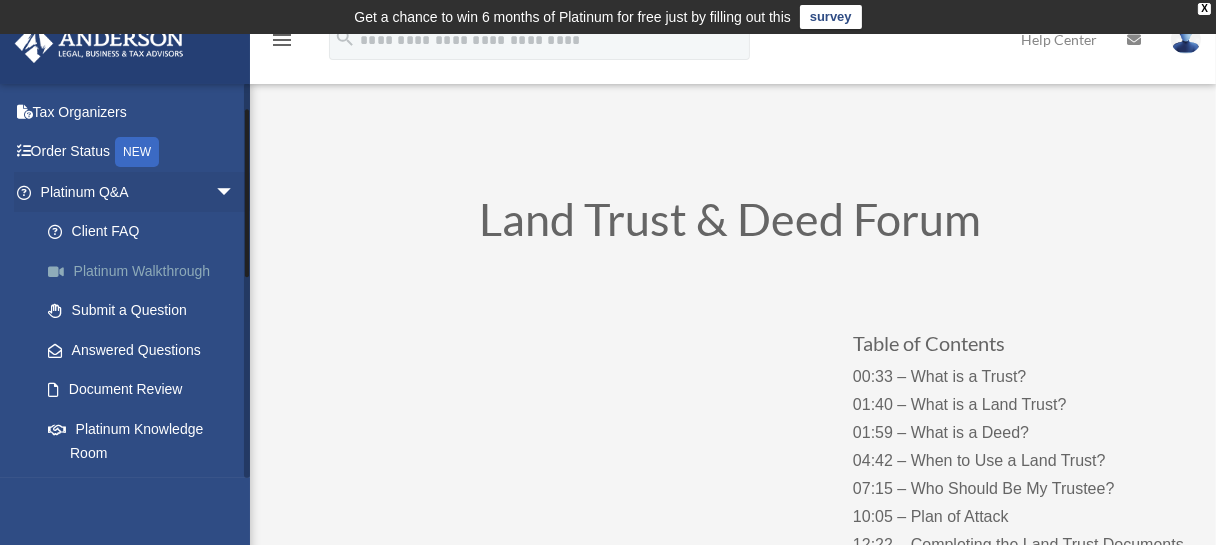 scroll, scrollTop: 100, scrollLeft: 0, axis: vertical 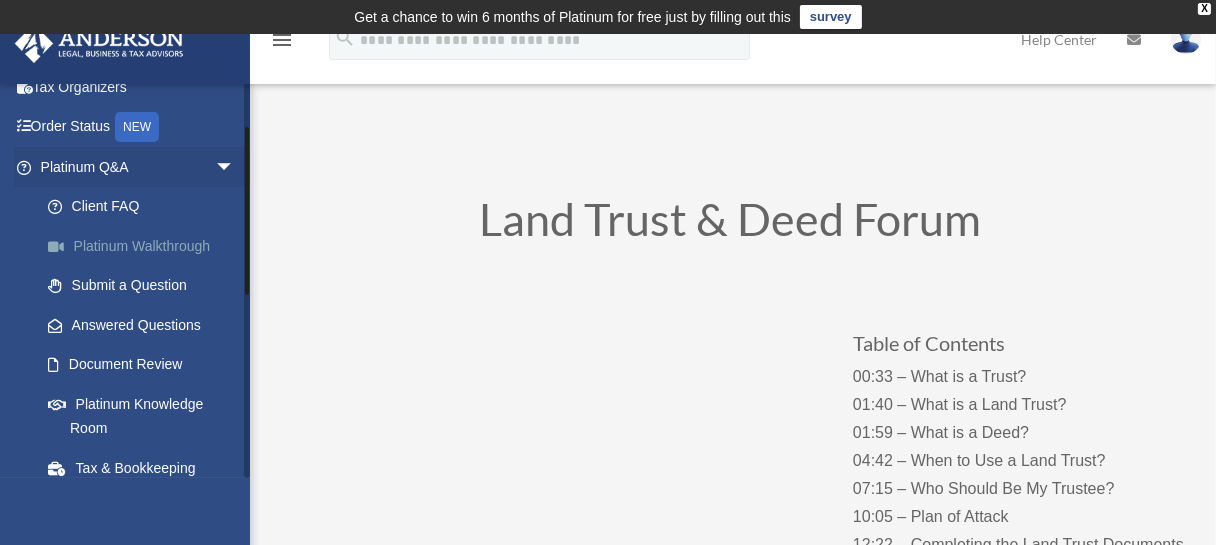 click on "Platinum Walkthrough" at bounding box center [146, 246] 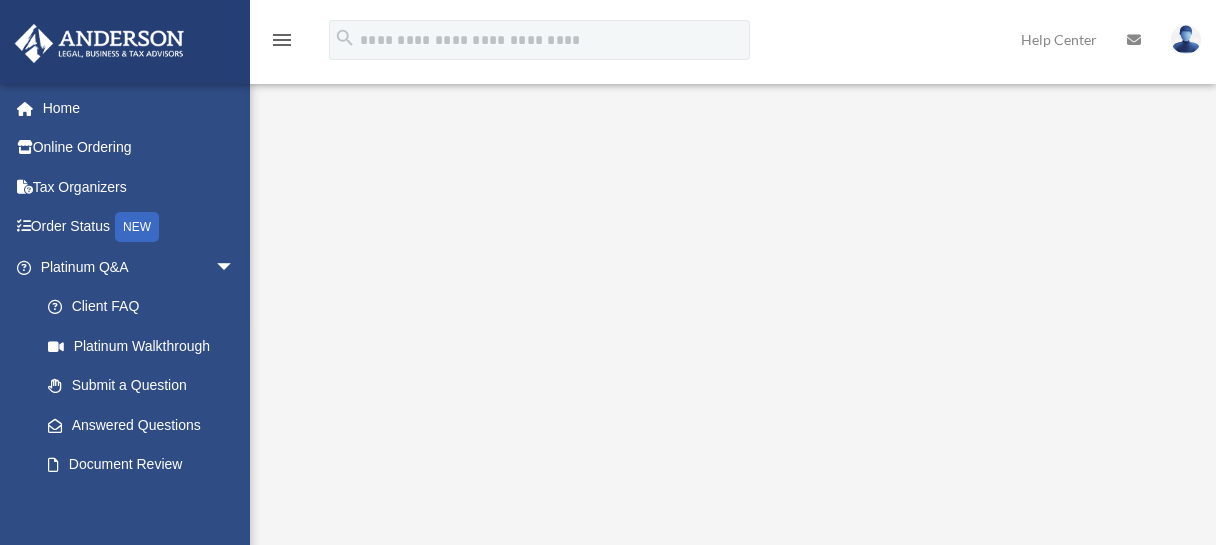 scroll, scrollTop: 0, scrollLeft: 0, axis: both 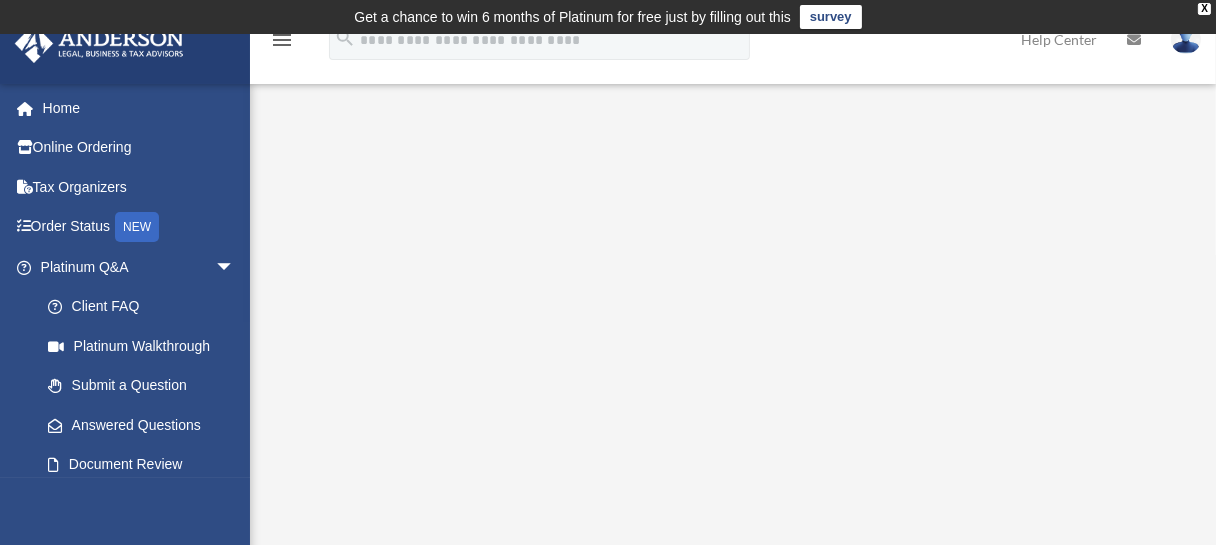 drag, startPoint x: 0, startPoint y: 0, endPoint x: 322, endPoint y: 93, distance: 335.16116 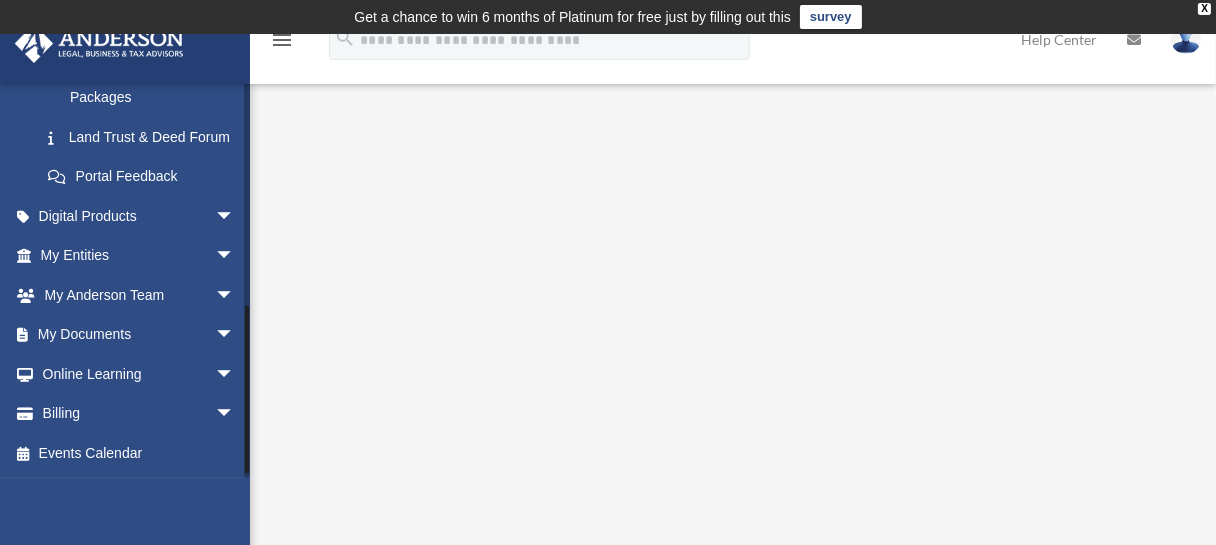 scroll, scrollTop: 517, scrollLeft: 0, axis: vertical 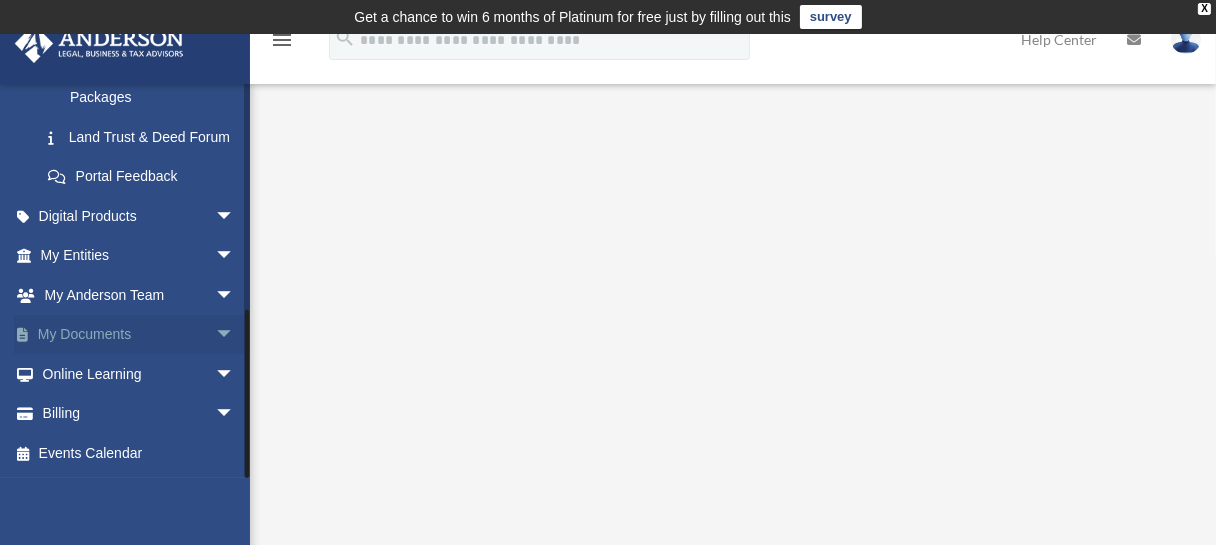 click on "arrow_drop_down" at bounding box center (235, 335) 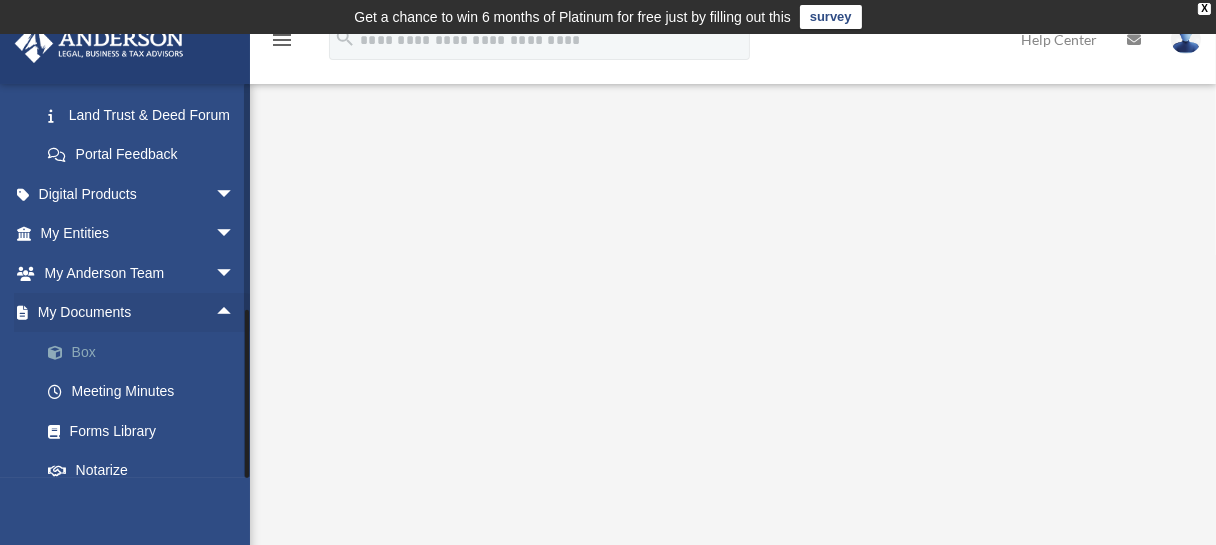 click on "Box" at bounding box center [146, 352] 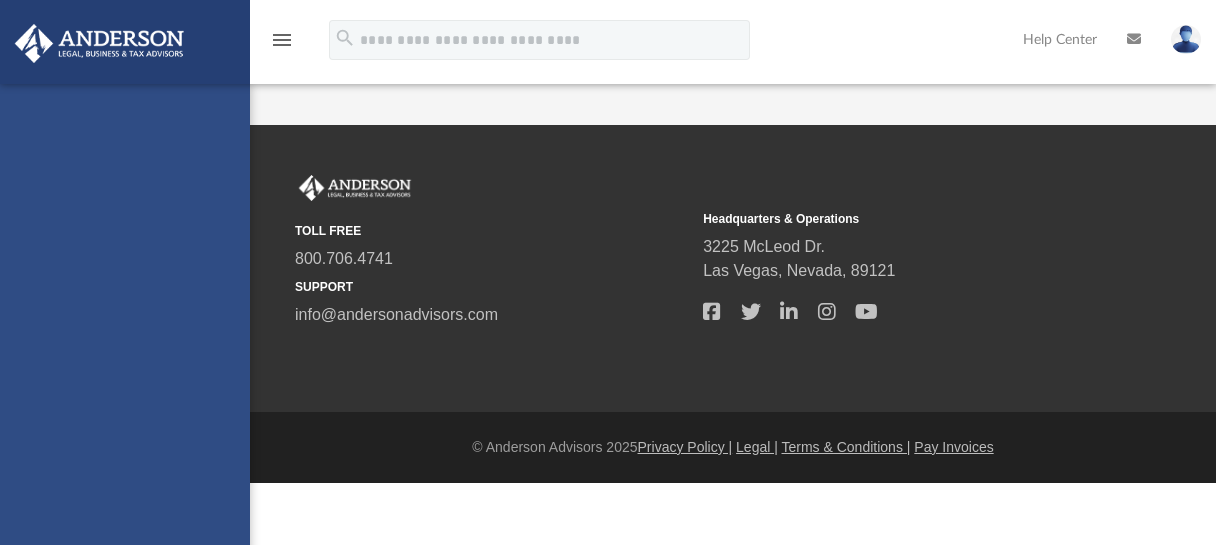 scroll, scrollTop: 0, scrollLeft: 0, axis: both 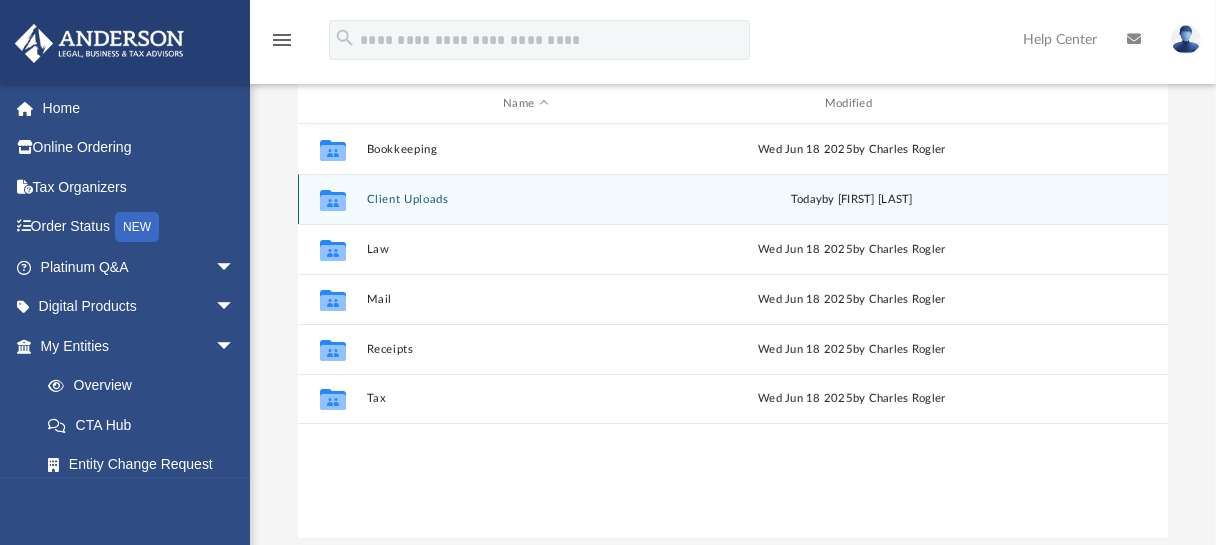 click on "Client Uploads" at bounding box center [526, 199] 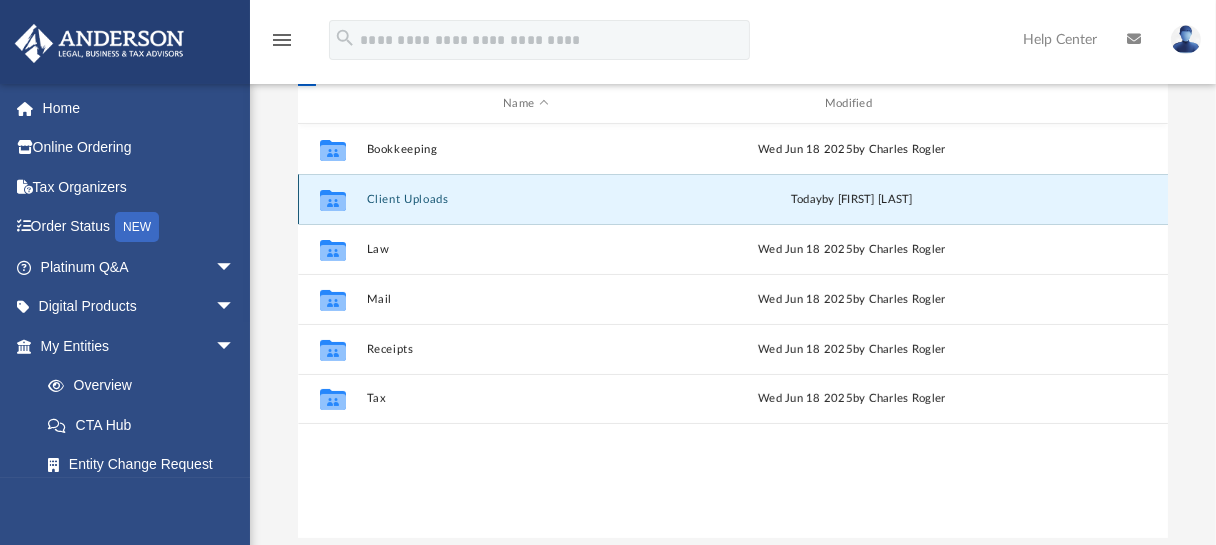 click on "Client Uploads" at bounding box center (526, 199) 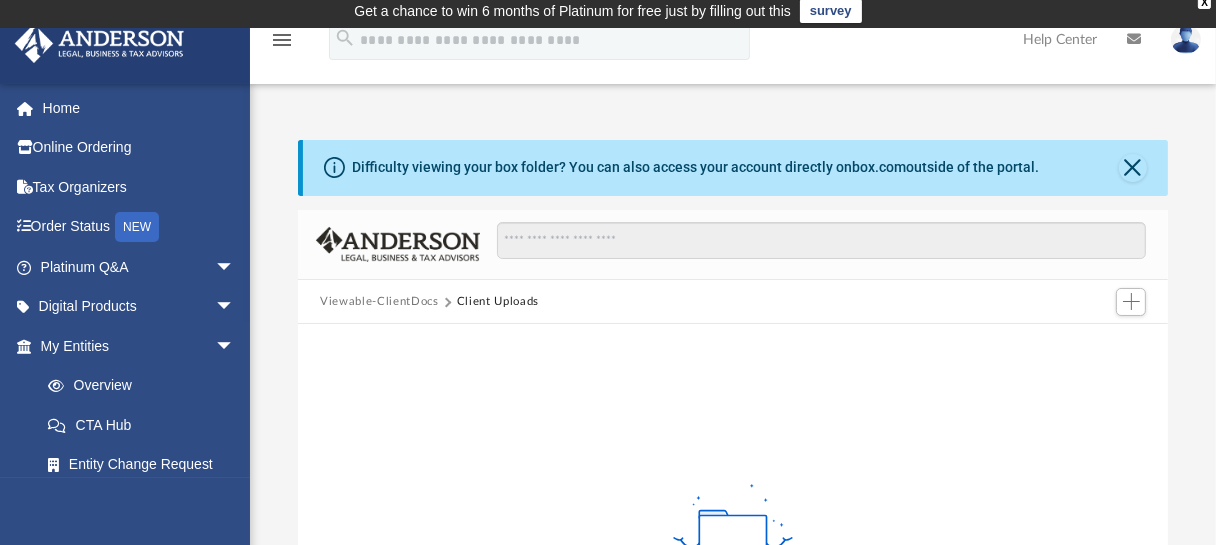 scroll, scrollTop: 0, scrollLeft: 0, axis: both 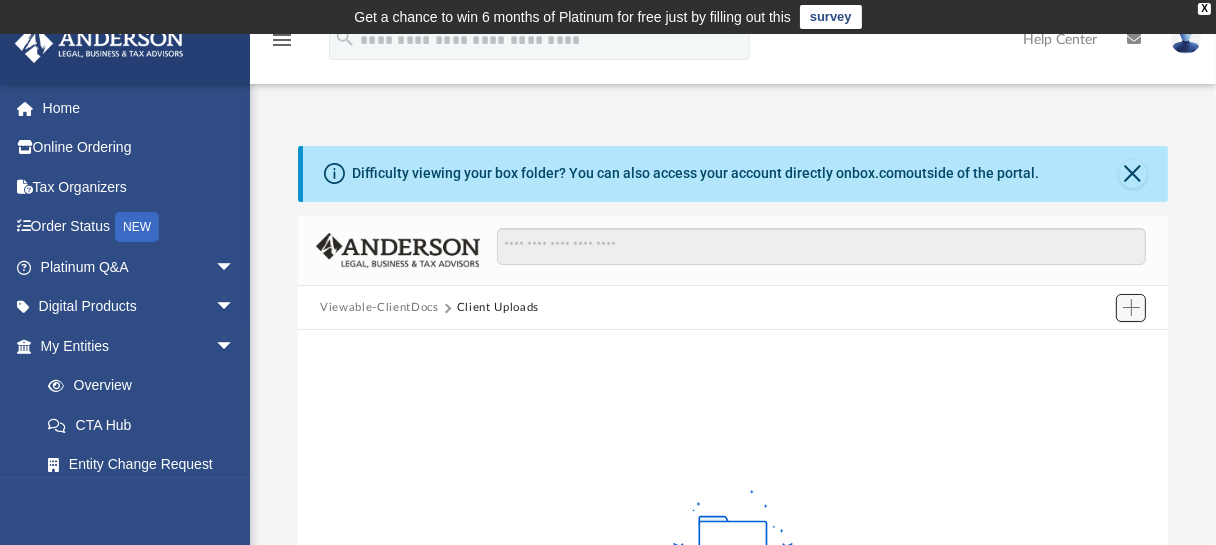 click at bounding box center [1131, 307] 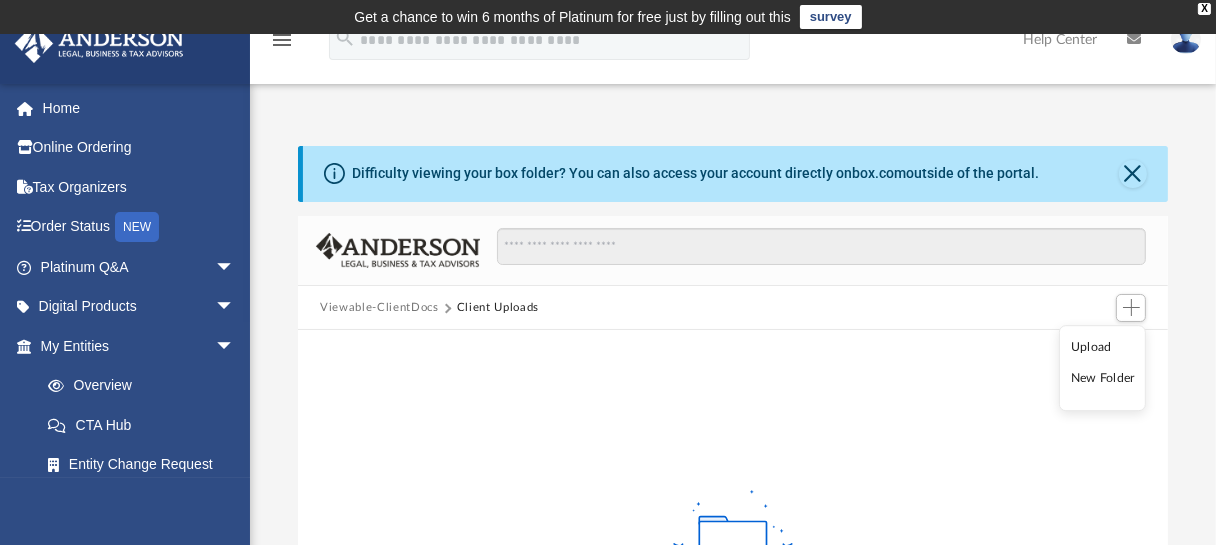 click on "Upload" at bounding box center (1103, 347) 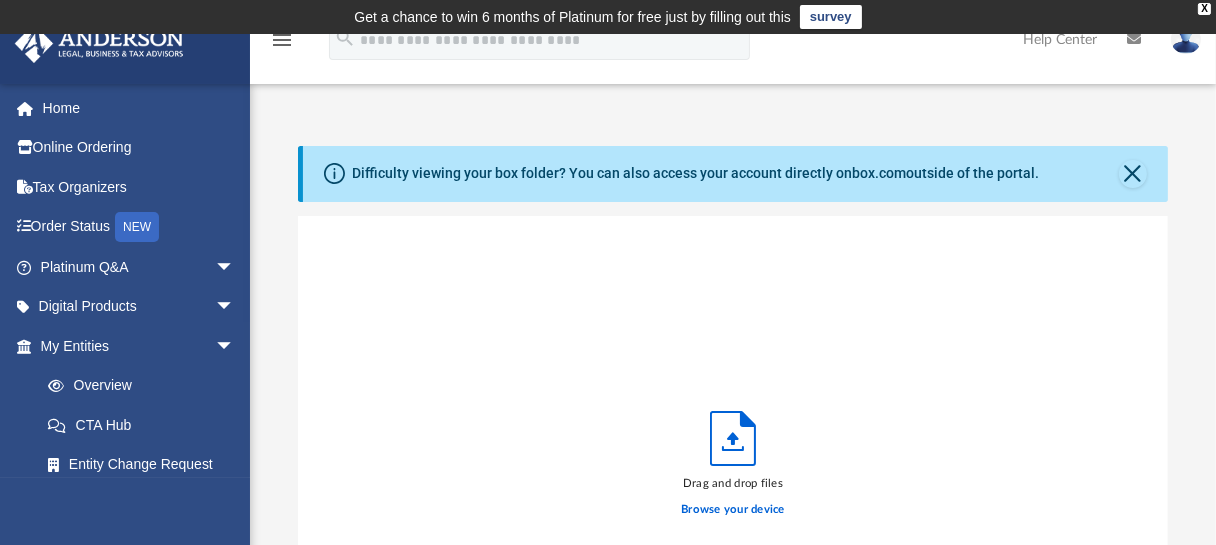 scroll, scrollTop: 16, scrollLeft: 16, axis: both 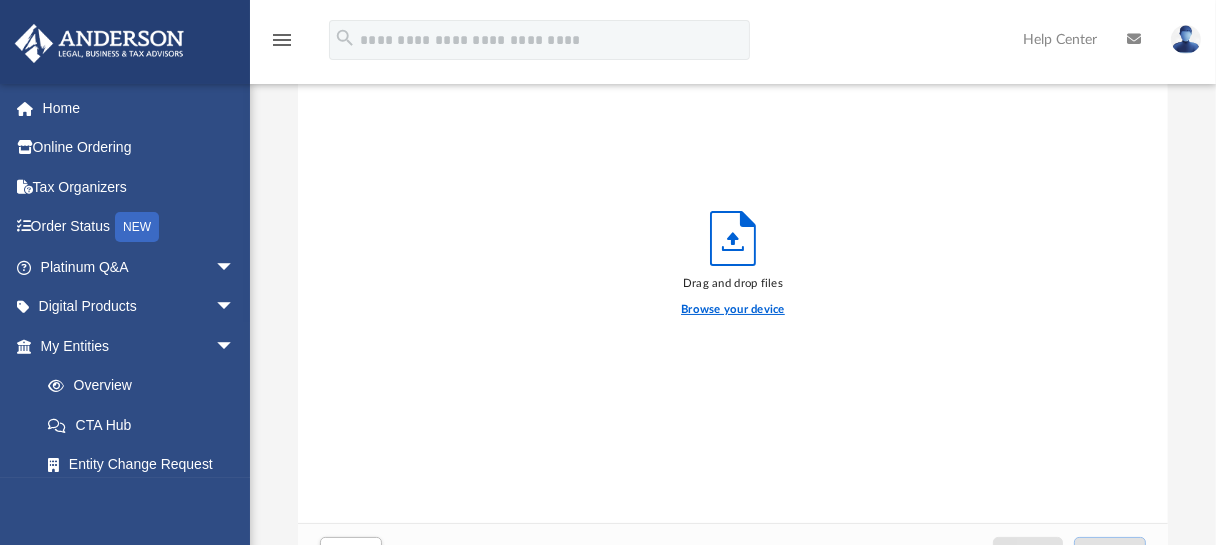 click on "Browse your device" at bounding box center [733, 310] 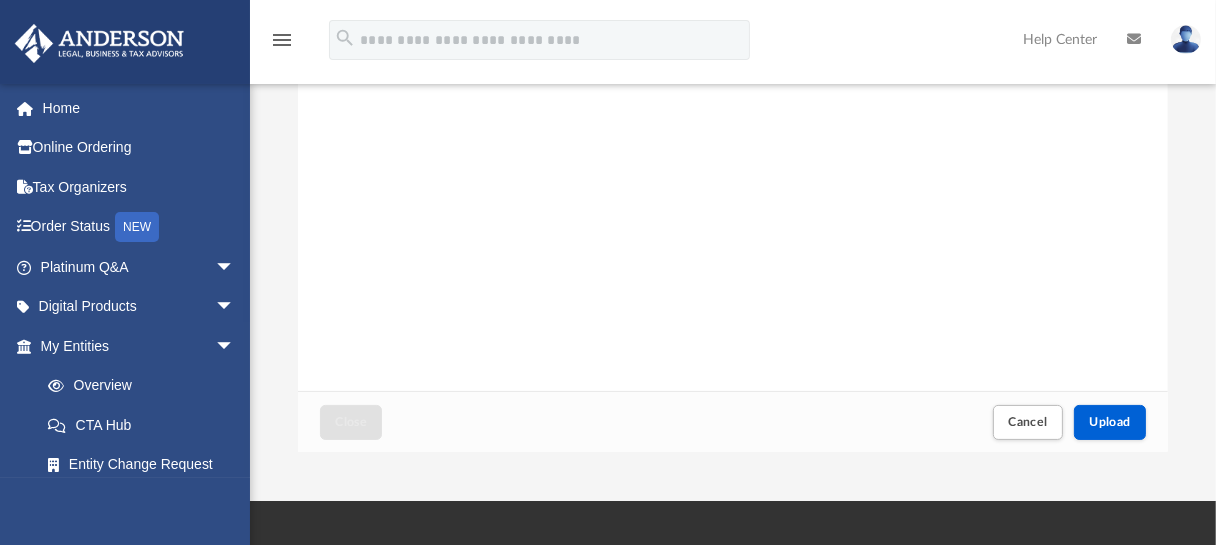 scroll, scrollTop: 407, scrollLeft: 0, axis: vertical 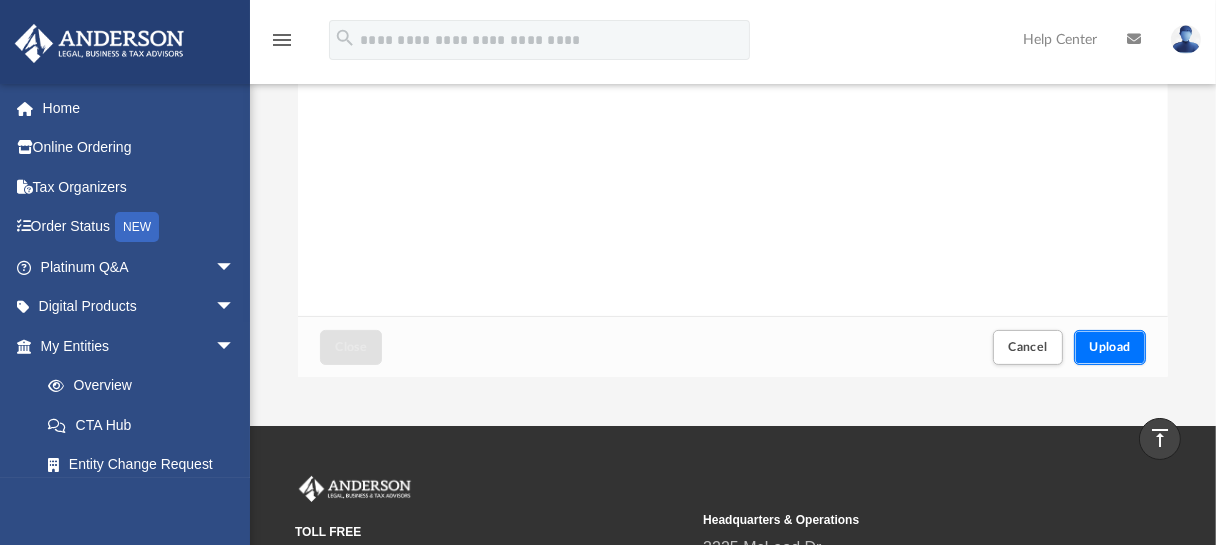 click on "Upload" at bounding box center (1110, 347) 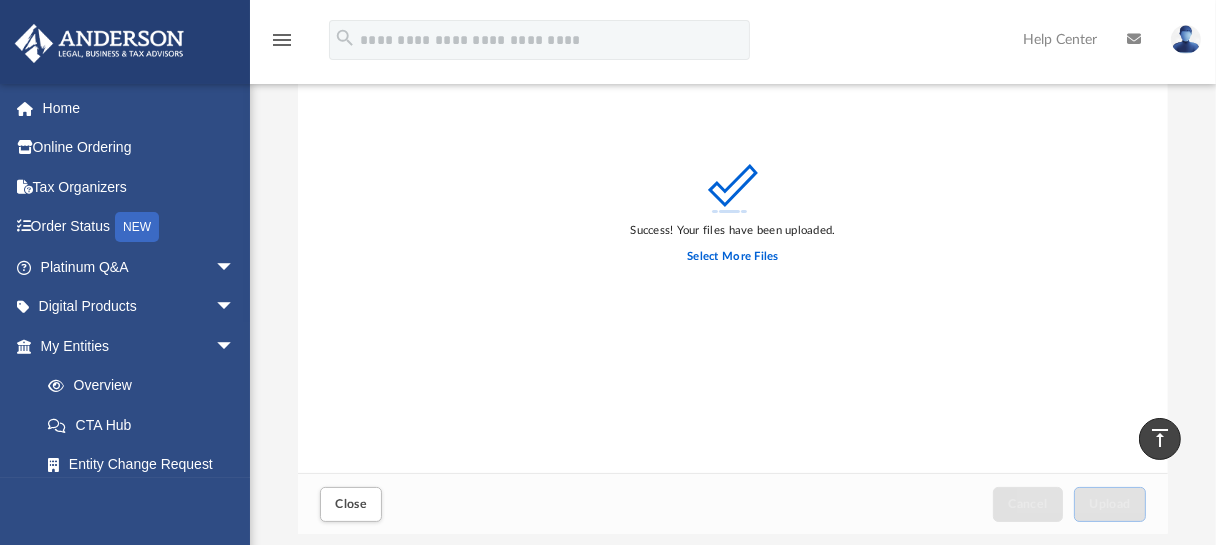 scroll, scrollTop: 246, scrollLeft: 0, axis: vertical 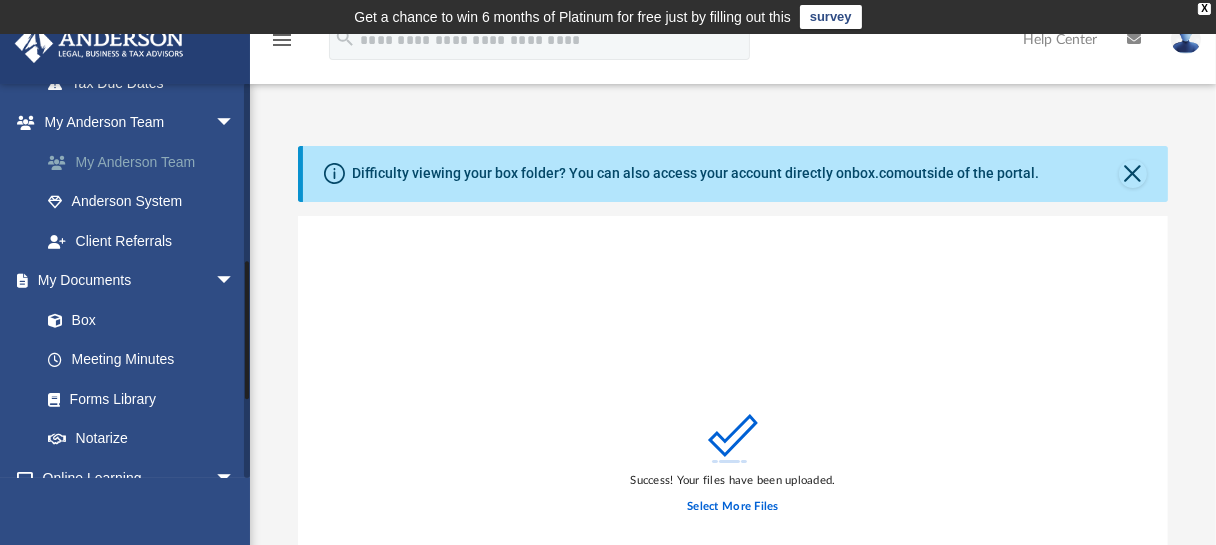 click on "My Anderson Team" at bounding box center (146, 162) 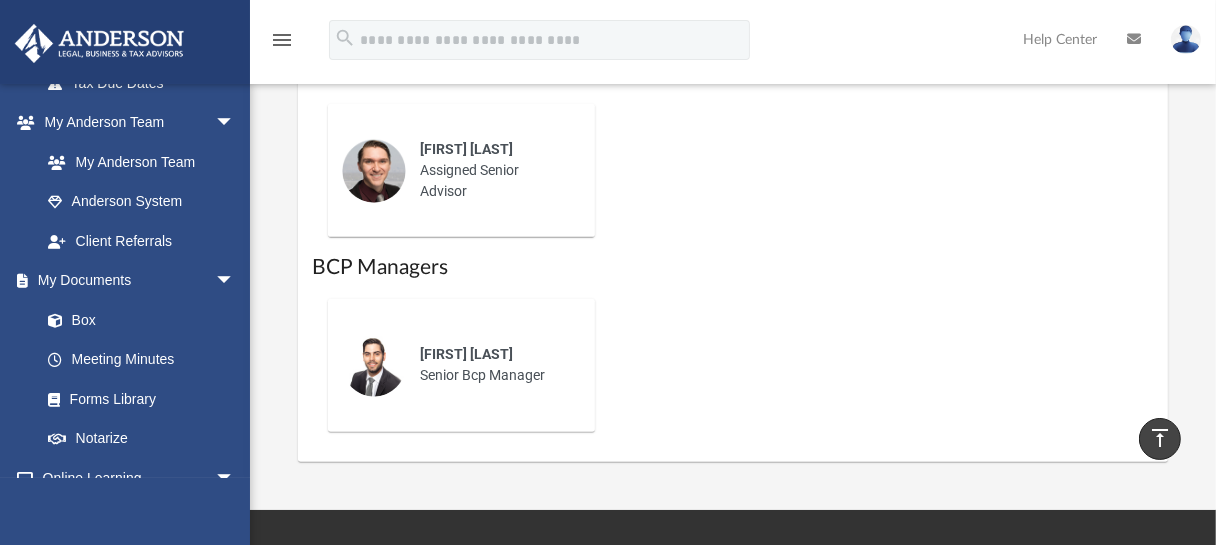 scroll, scrollTop: 1700, scrollLeft: 0, axis: vertical 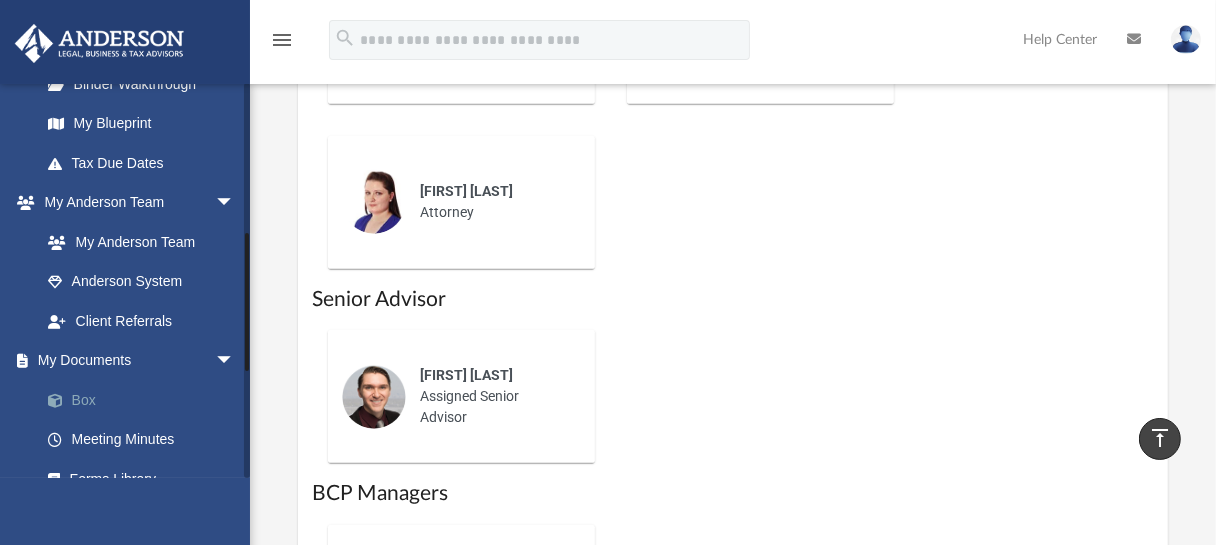 click on "Box" at bounding box center [146, 400] 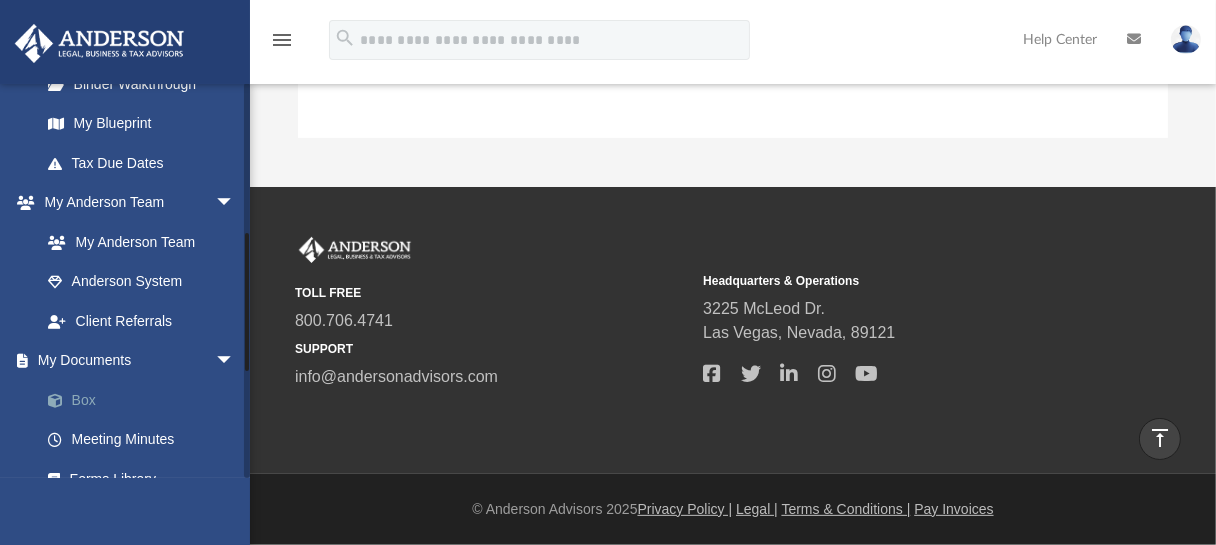 scroll, scrollTop: 646, scrollLeft: 0, axis: vertical 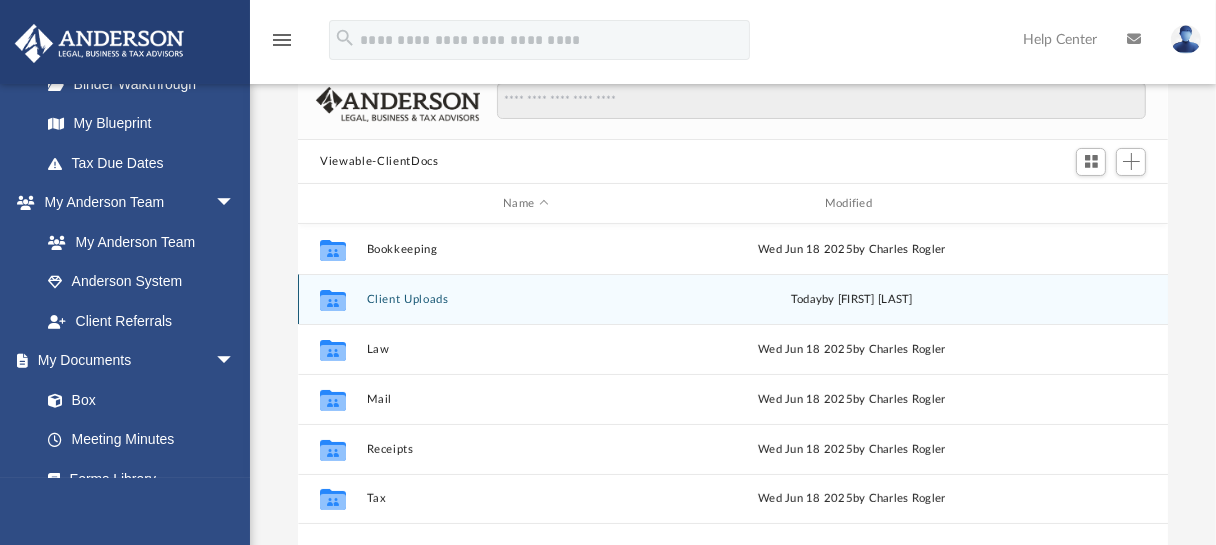 click on "Client Uploads" at bounding box center [526, 299] 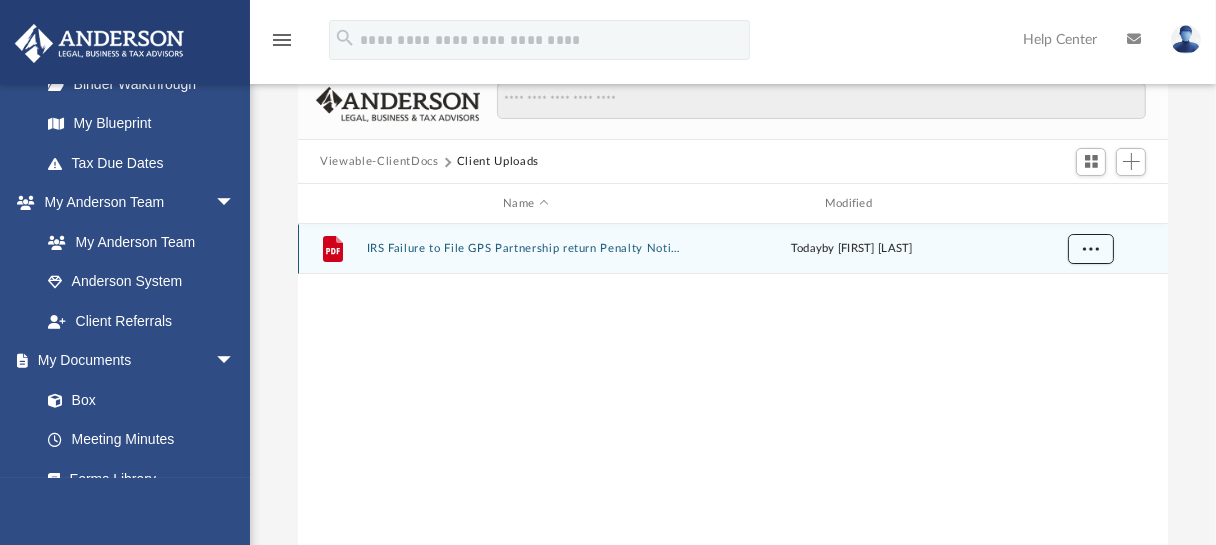 click at bounding box center (1091, 248) 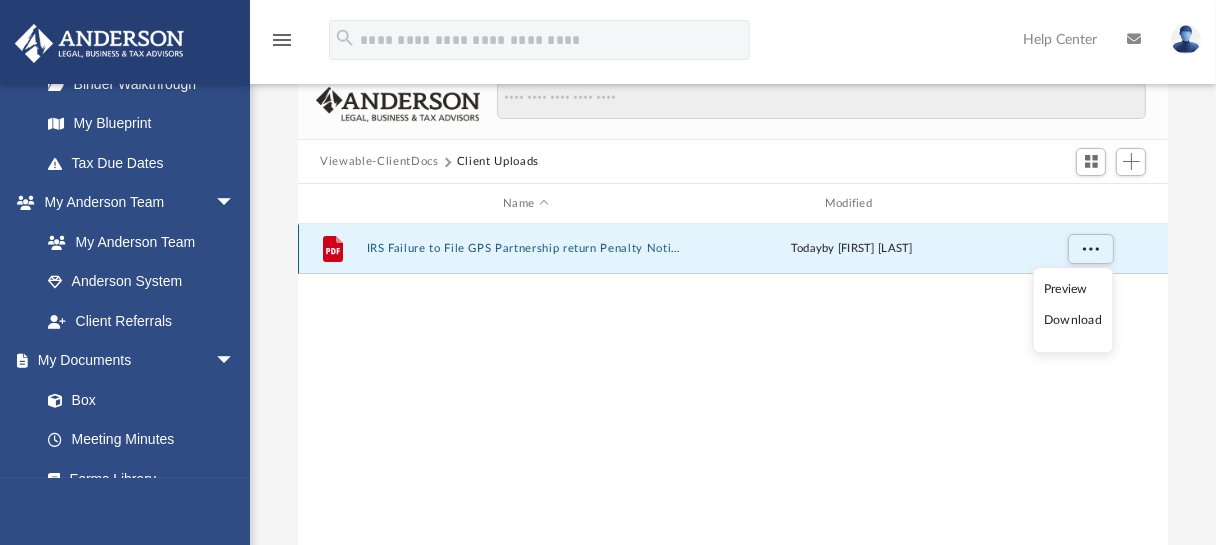click on "IRS Failure to File GPS Partnership return Penalty Notice 2025 CCF_000015.pdf" at bounding box center [526, 249] 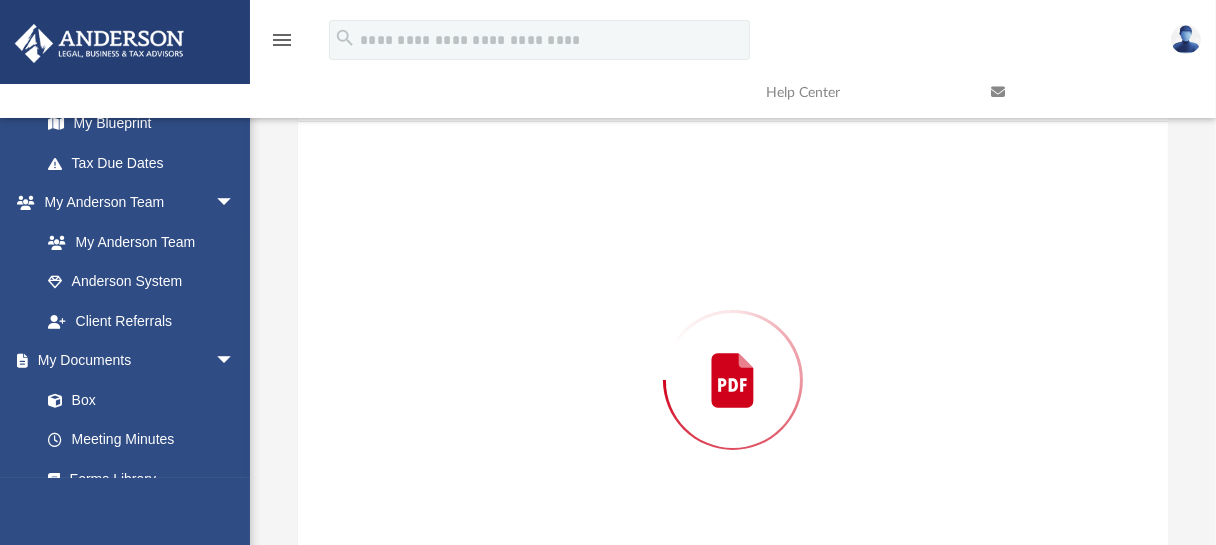 scroll, scrollTop: 215, scrollLeft: 0, axis: vertical 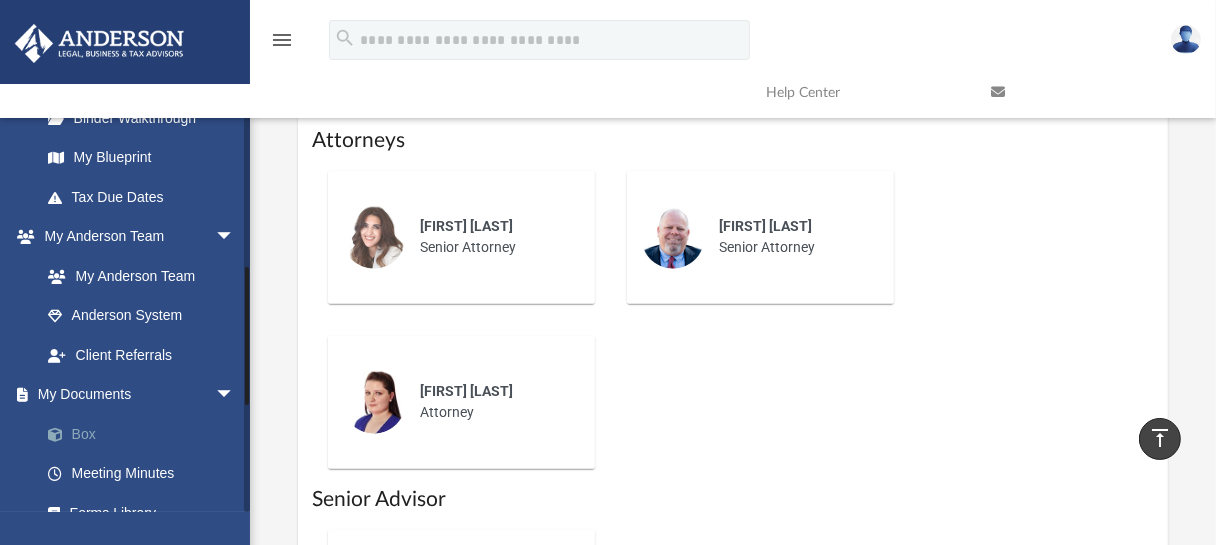 click on "Box" at bounding box center [146, 434] 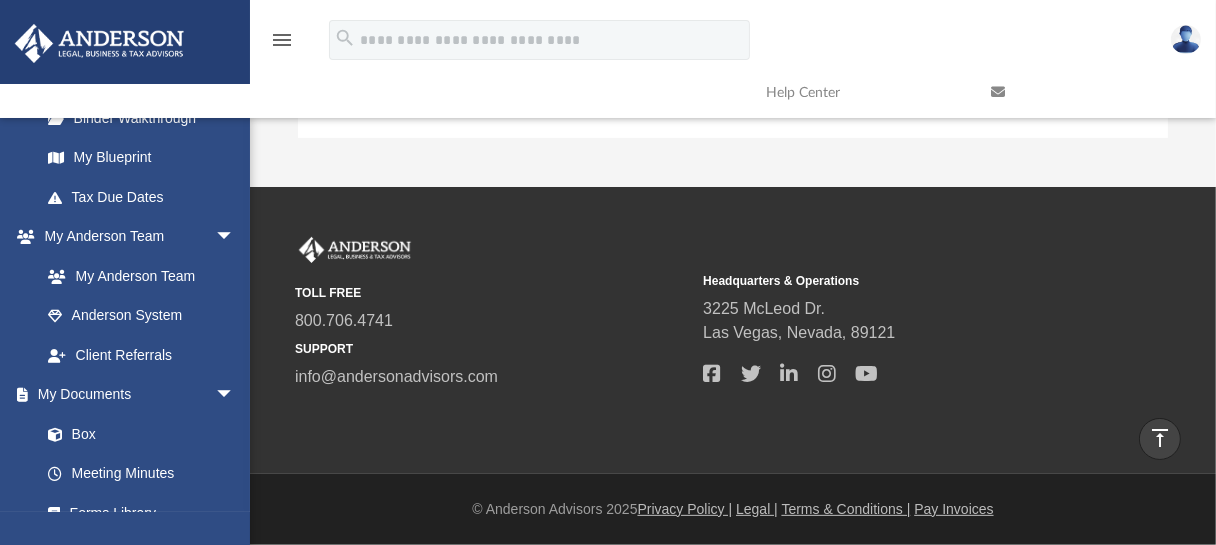 scroll, scrollTop: 16, scrollLeft: 16, axis: both 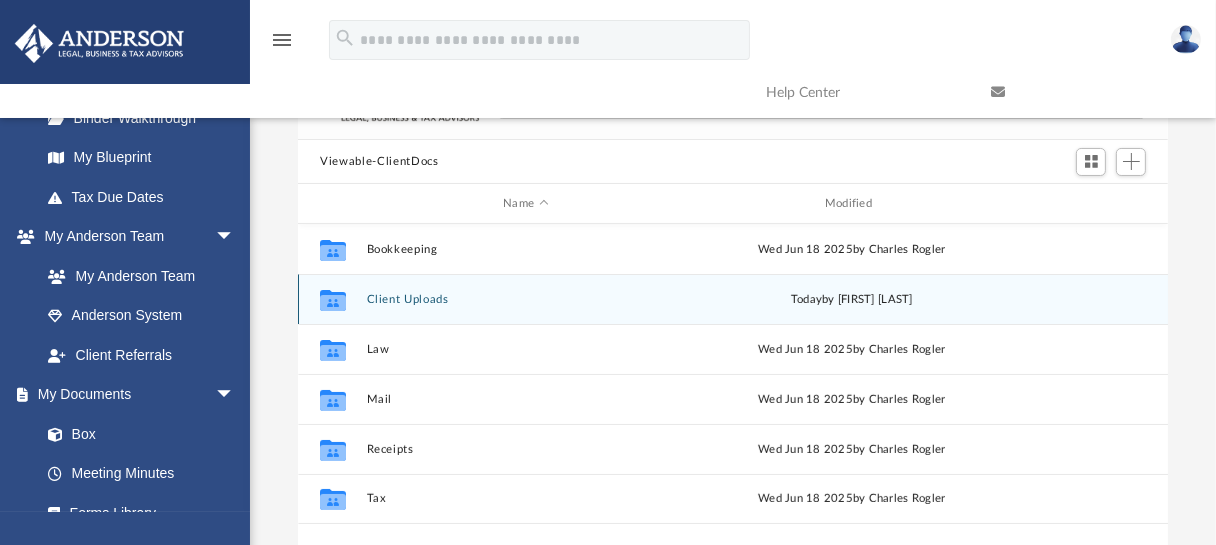 click on "Collaborated Folder Client Uploads today  by [FIRST] [LAST]" at bounding box center (733, 299) 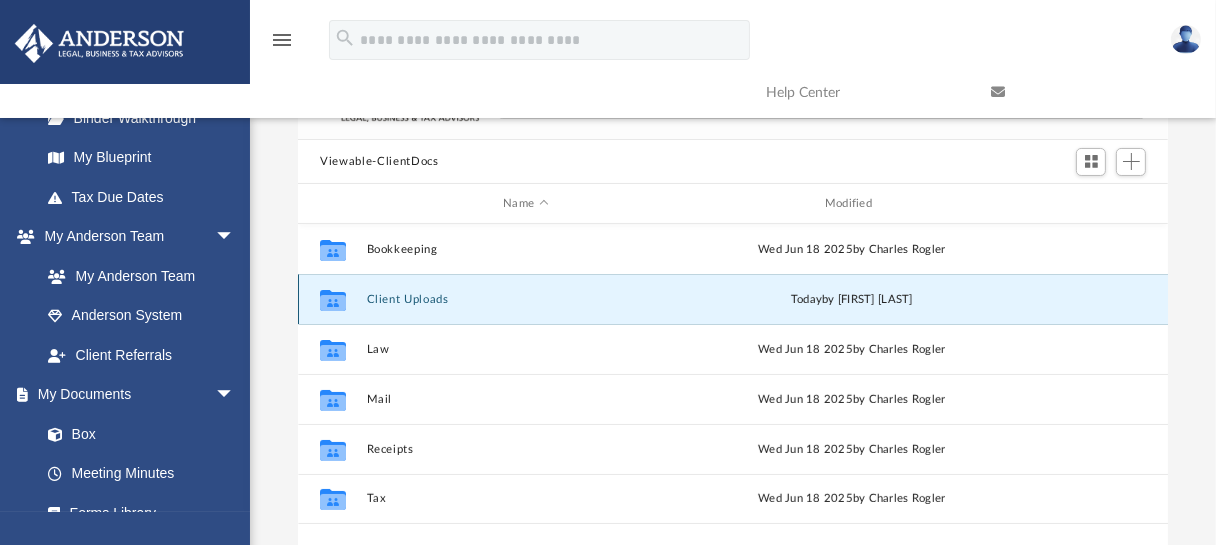 click on "Client Uploads" at bounding box center [526, 299] 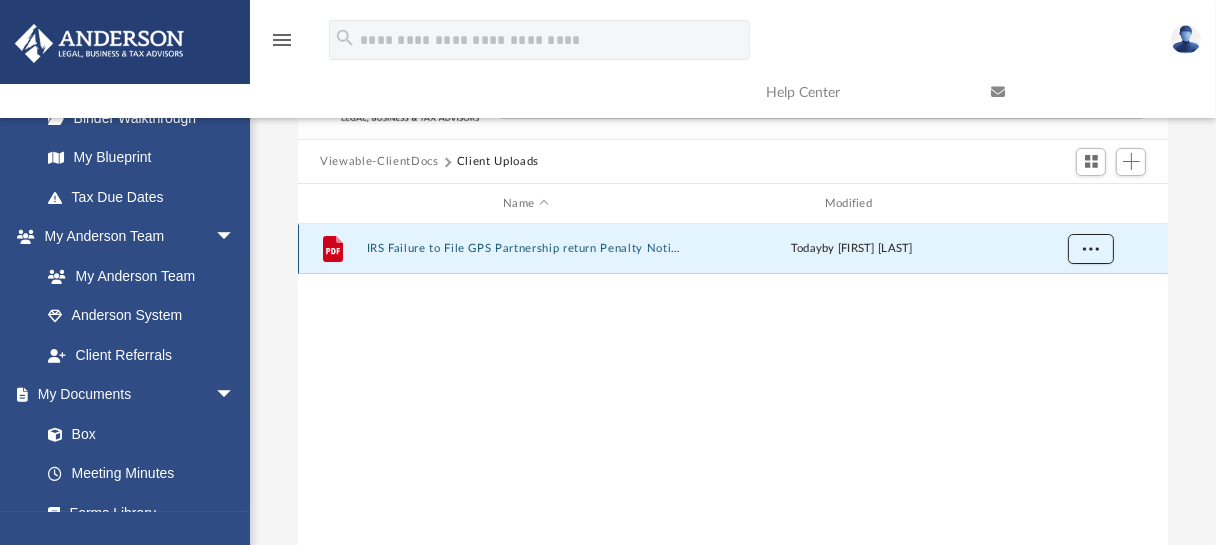 drag, startPoint x: 375, startPoint y: 247, endPoint x: 1083, endPoint y: 244, distance: 708.00635 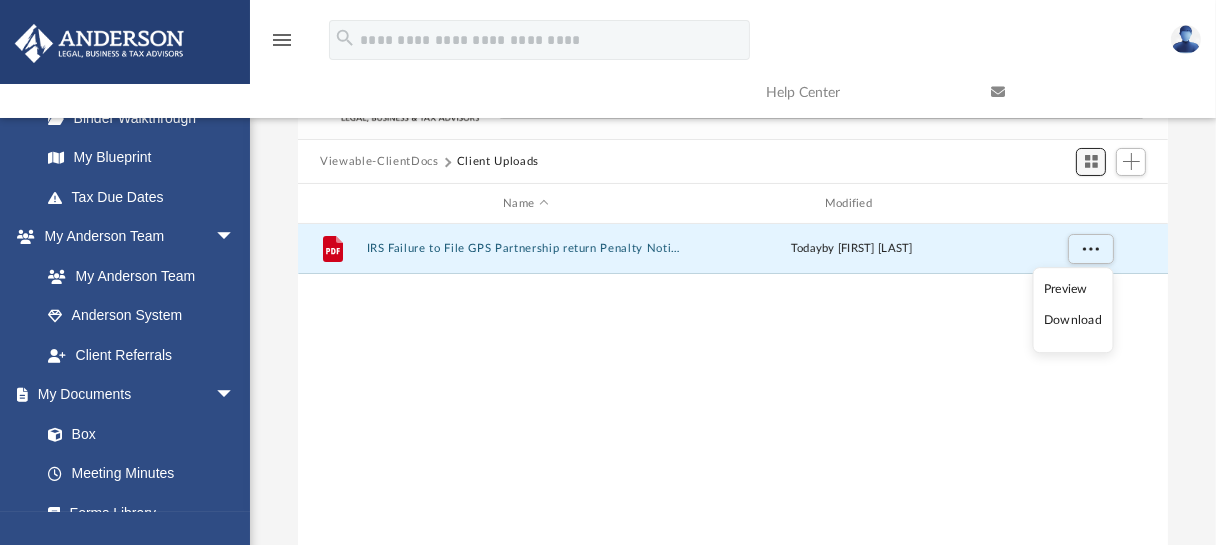 click at bounding box center [1091, 161] 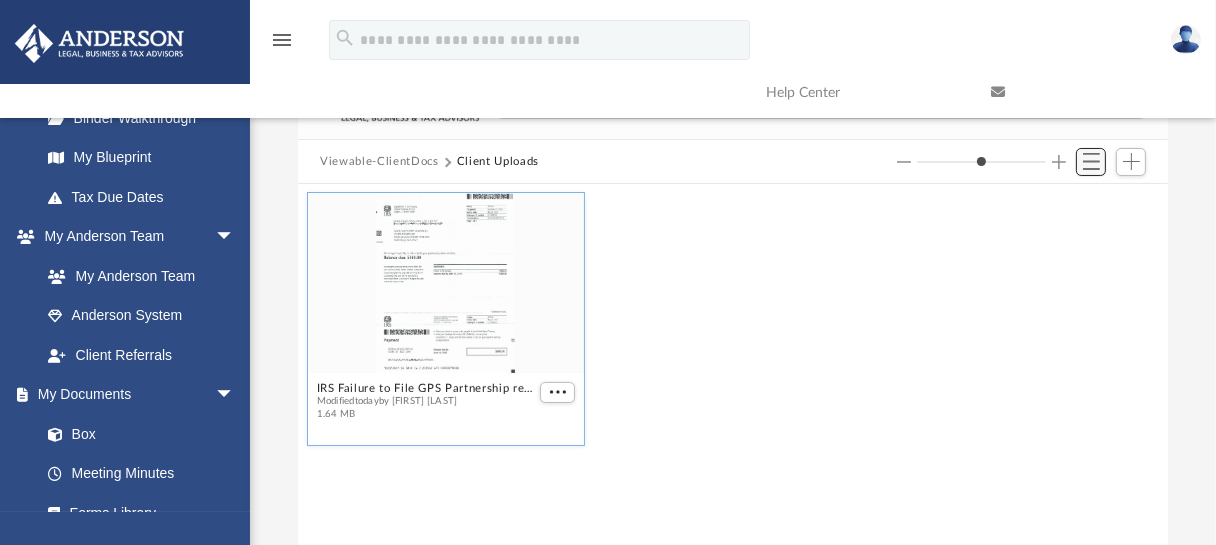 scroll, scrollTop: 16, scrollLeft: 16, axis: both 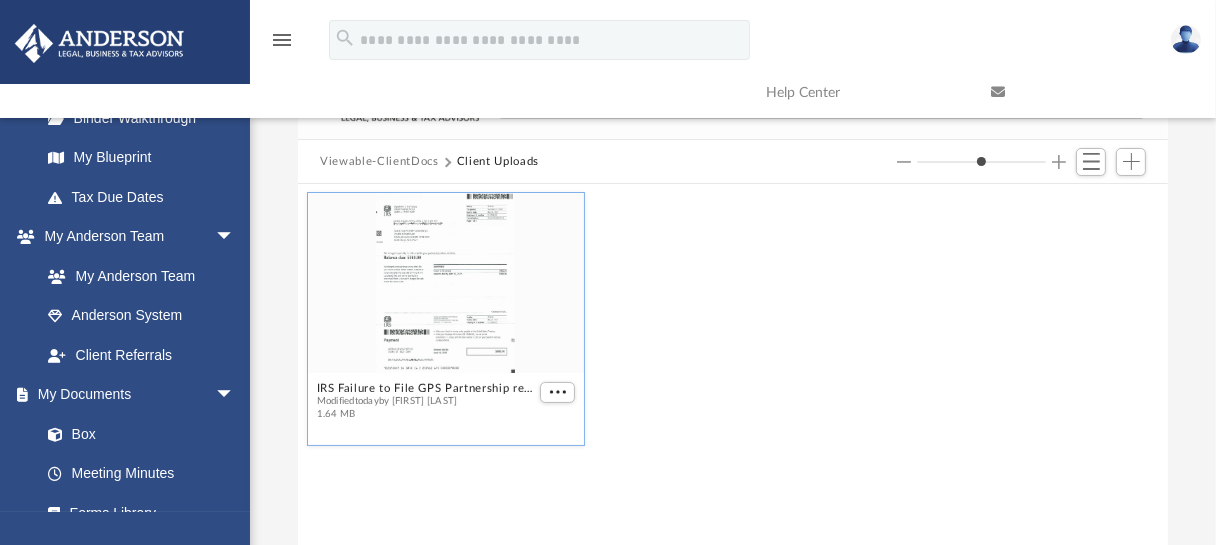 drag, startPoint x: 486, startPoint y: 279, endPoint x: 1065, endPoint y: 244, distance: 580.0569 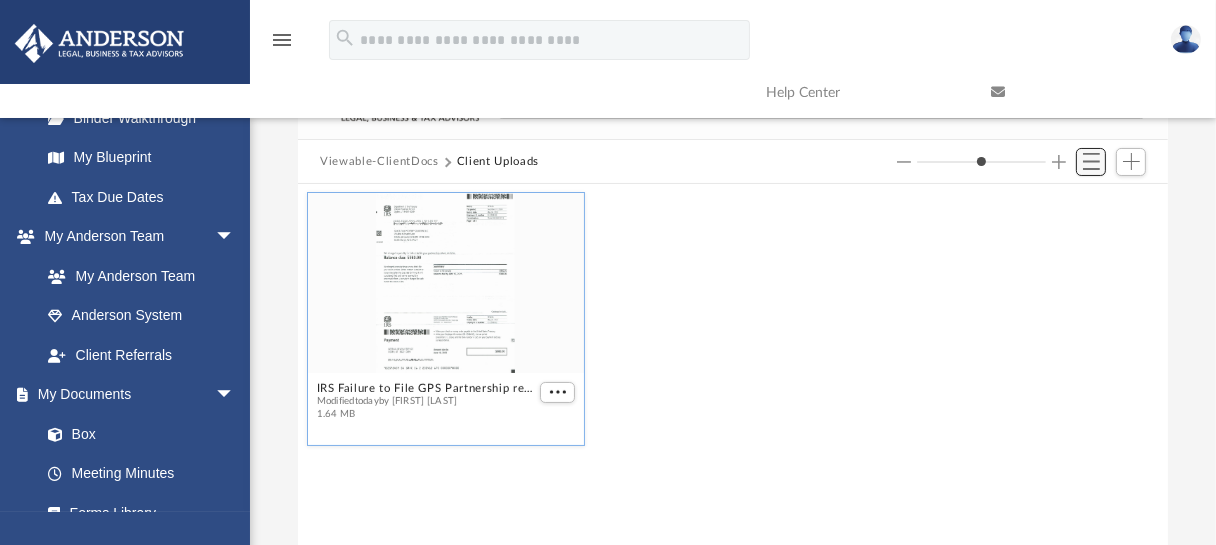 click at bounding box center [1091, 161] 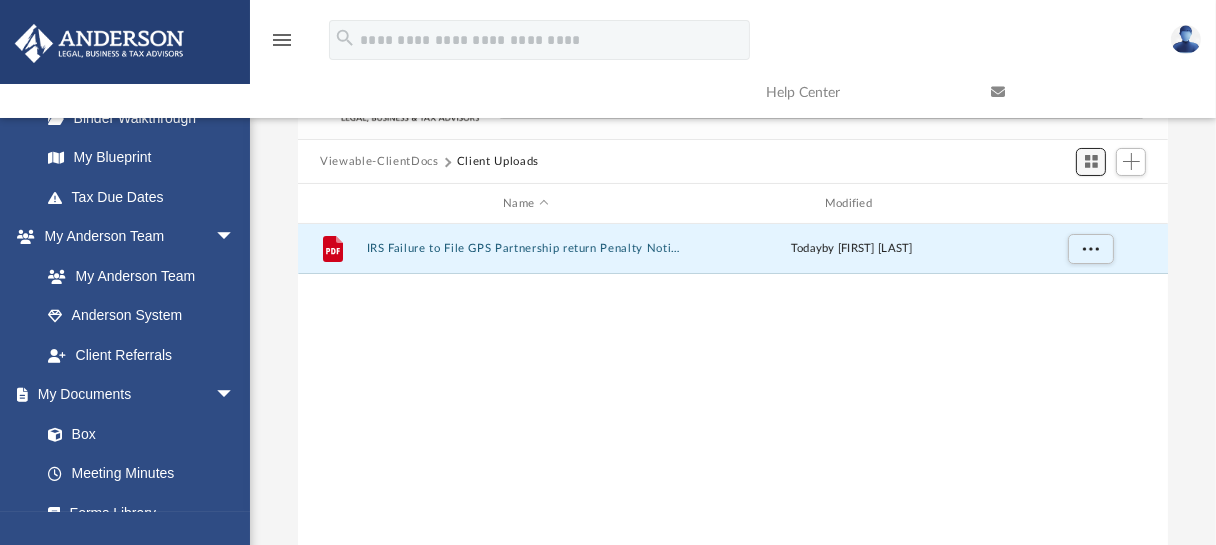 scroll, scrollTop: 16, scrollLeft: 16, axis: both 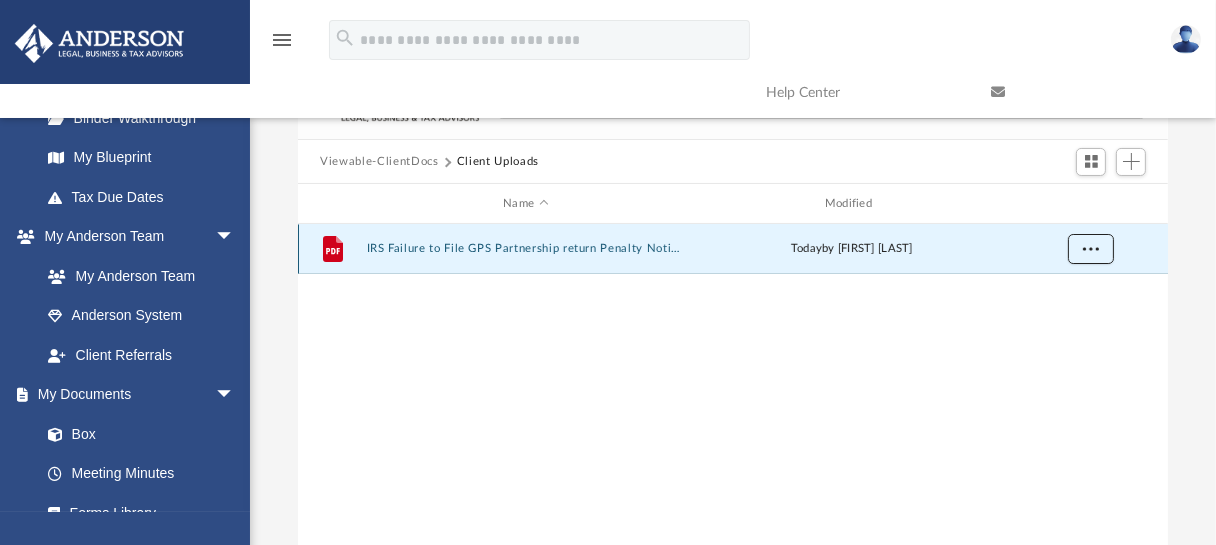 click at bounding box center (1091, 248) 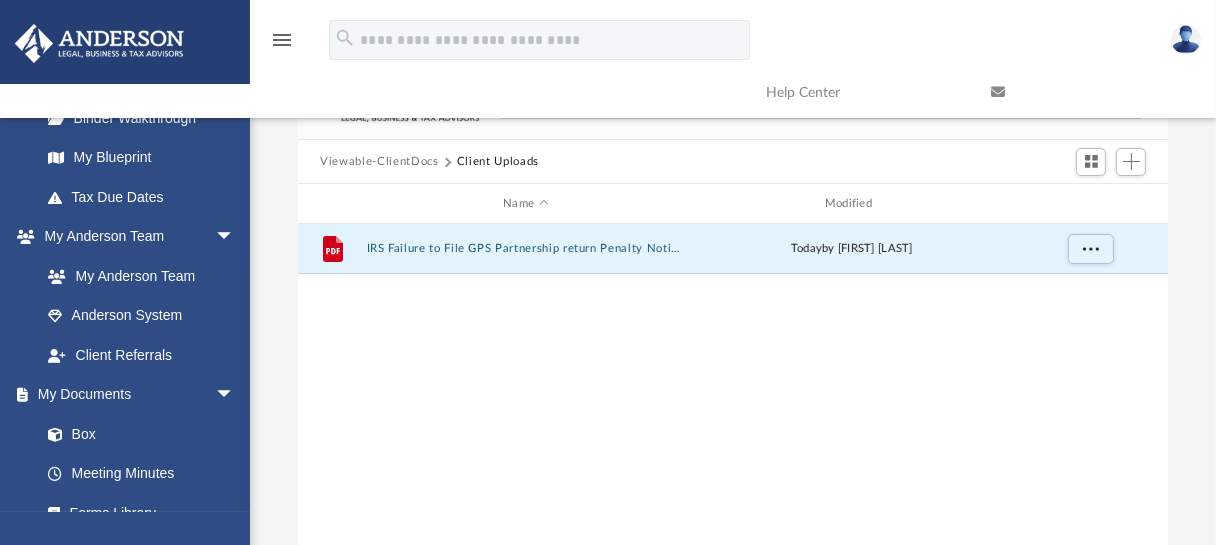 drag, startPoint x: 463, startPoint y: 245, endPoint x: 333, endPoint y: 320, distance: 150.08331 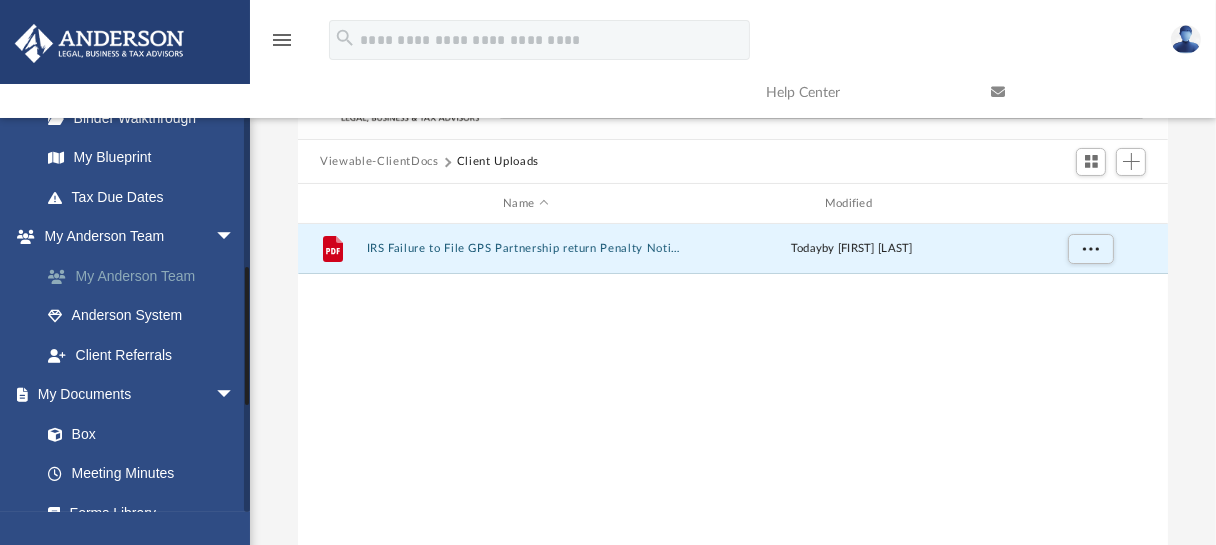 click on "My Anderson Team" at bounding box center (146, 276) 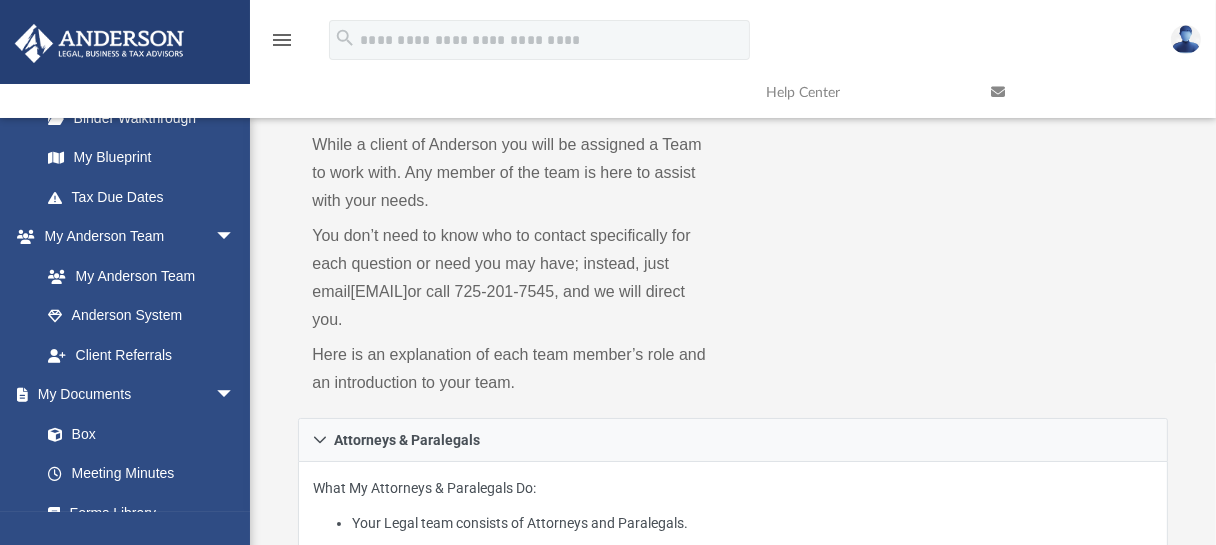 scroll, scrollTop: 0, scrollLeft: 0, axis: both 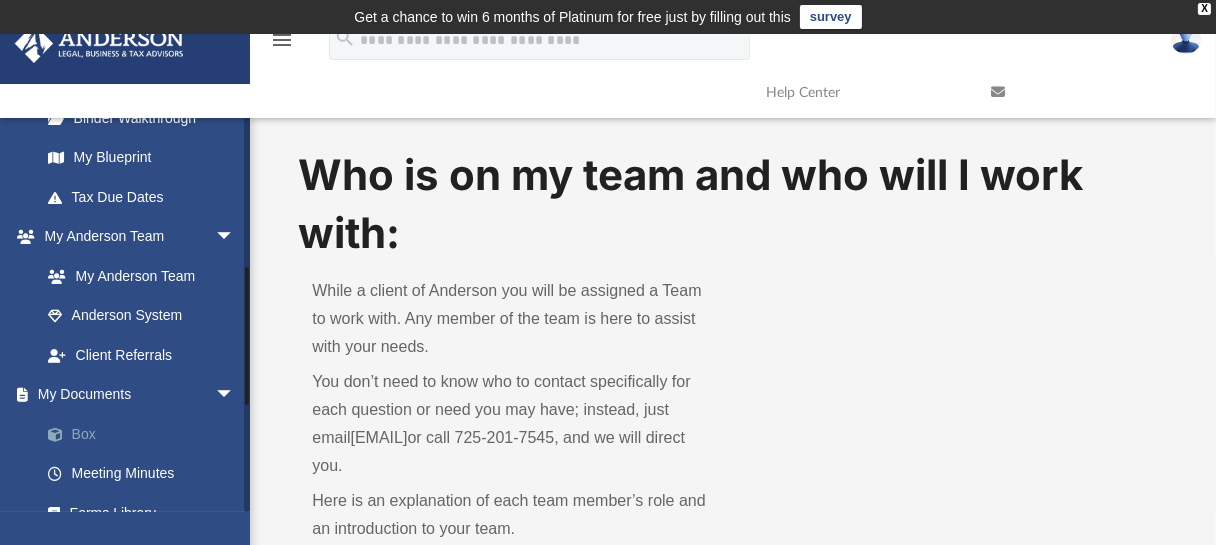 click on "Box" at bounding box center (146, 434) 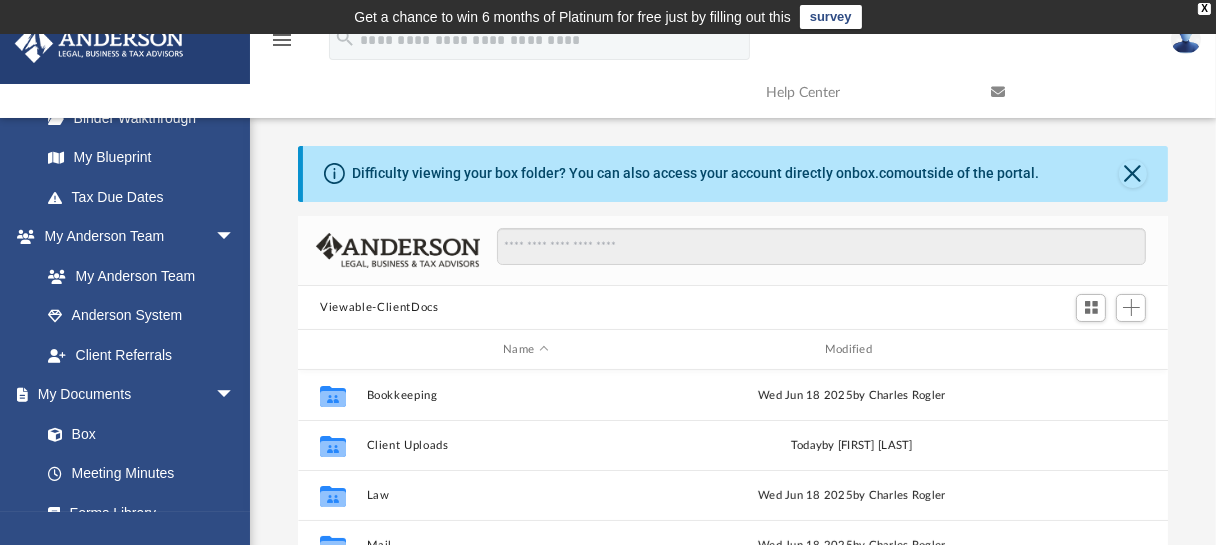 scroll, scrollTop: 16, scrollLeft: 16, axis: both 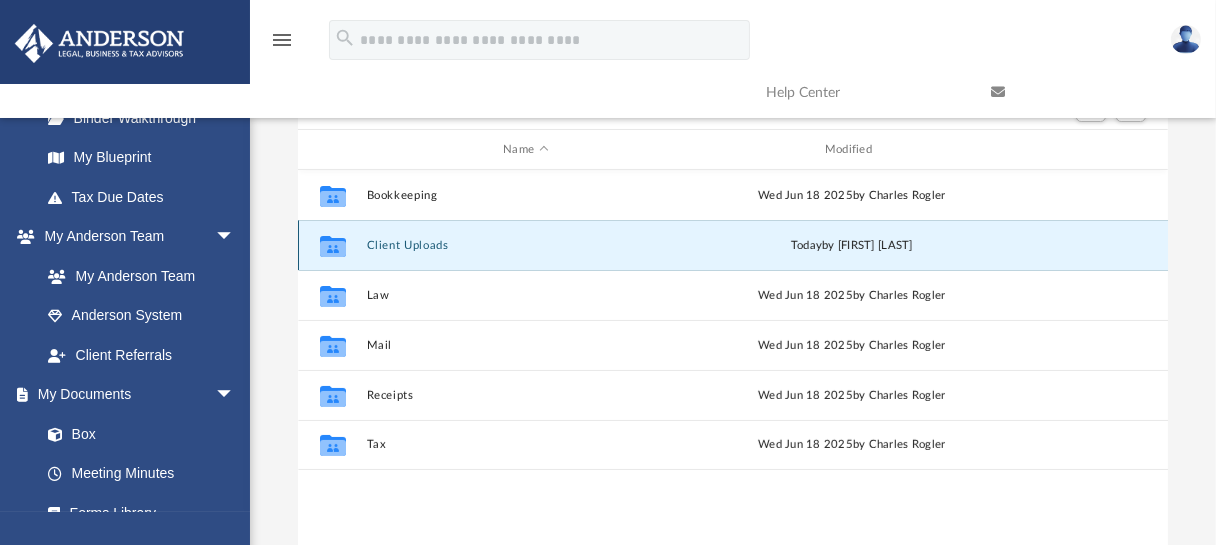 click on "Client Uploads" at bounding box center (526, 245) 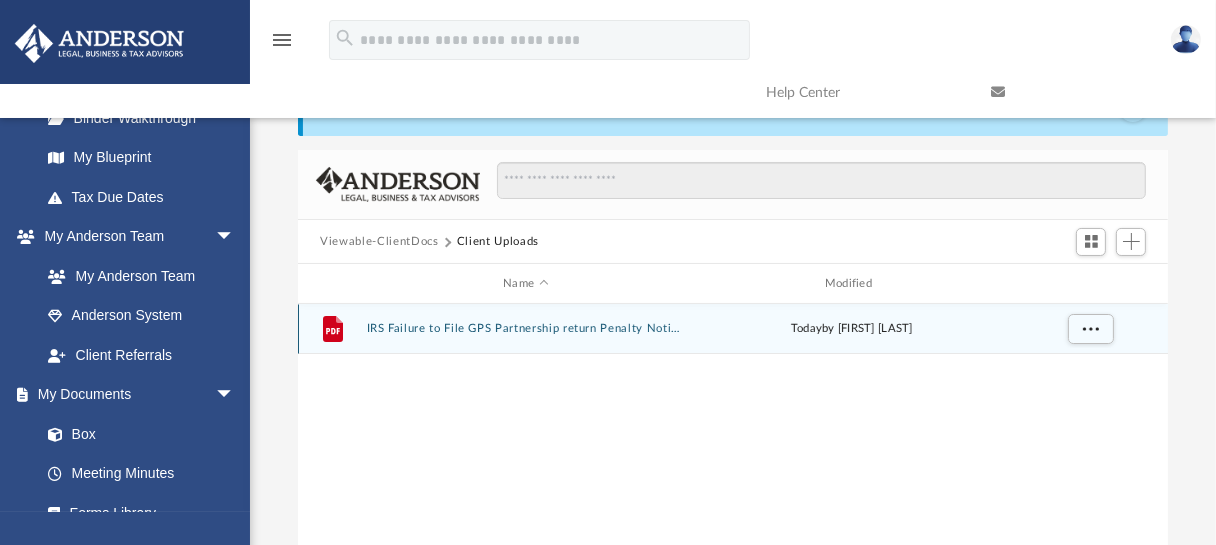 scroll, scrollTop: 100, scrollLeft: 0, axis: vertical 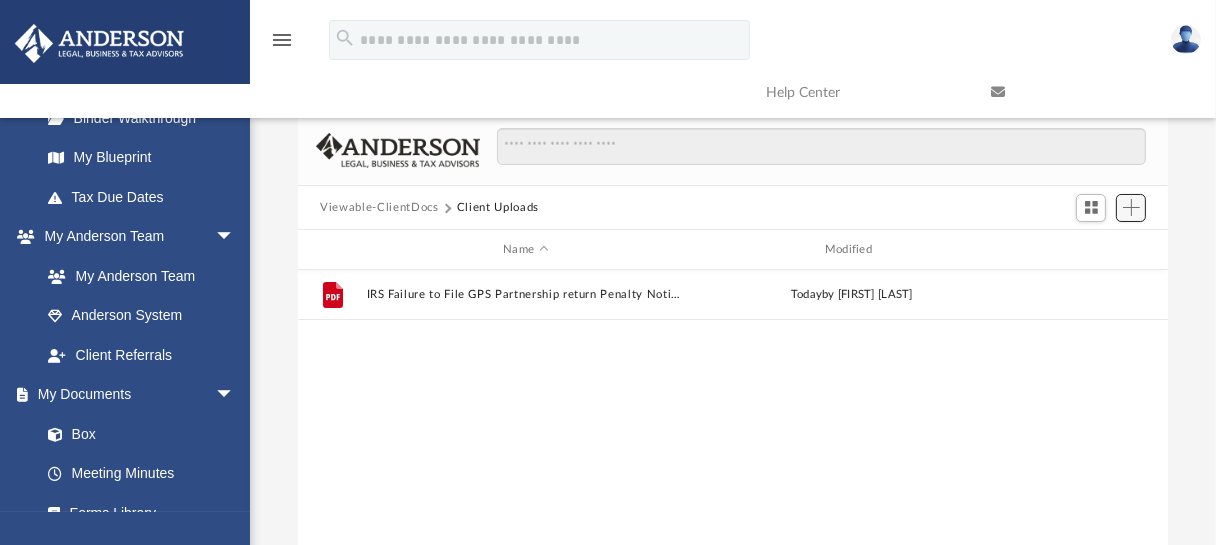 click at bounding box center (1131, 207) 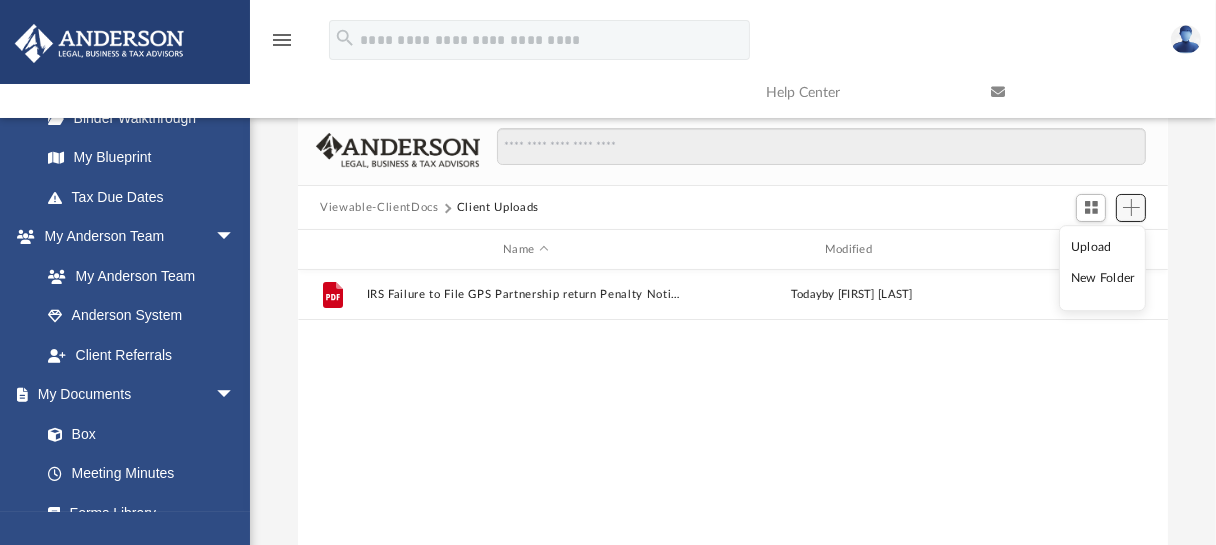 click at bounding box center [1131, 207] 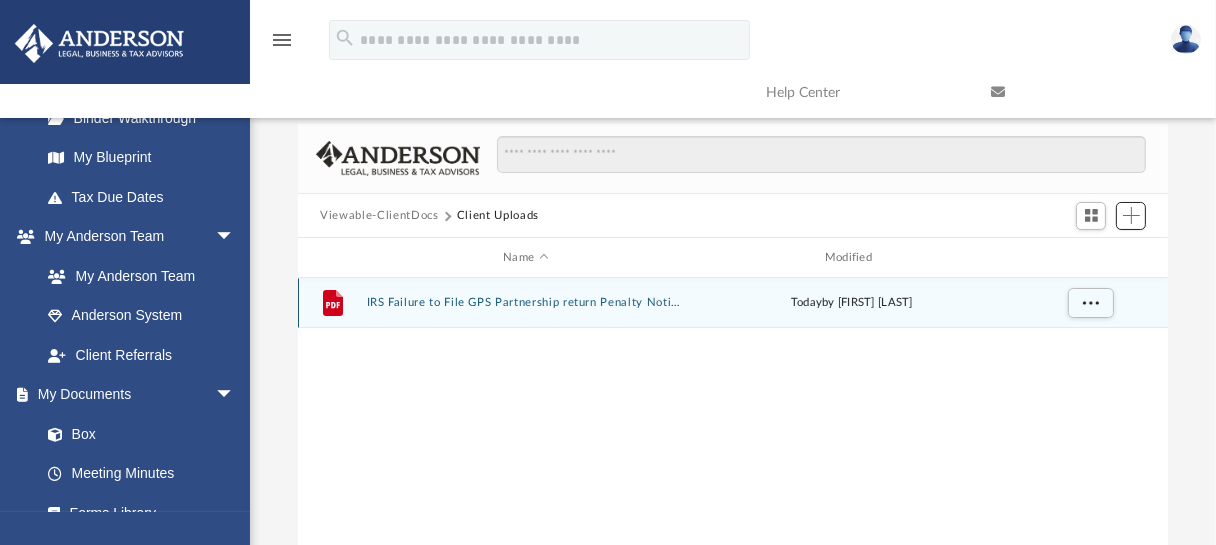 scroll, scrollTop: 100, scrollLeft: 0, axis: vertical 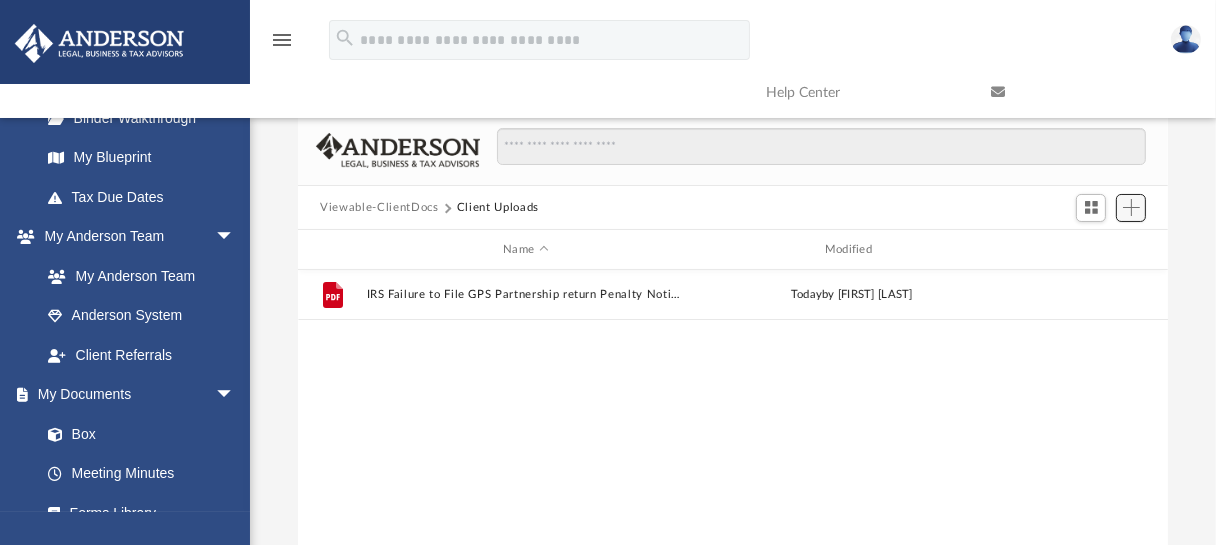 click at bounding box center (1131, 207) 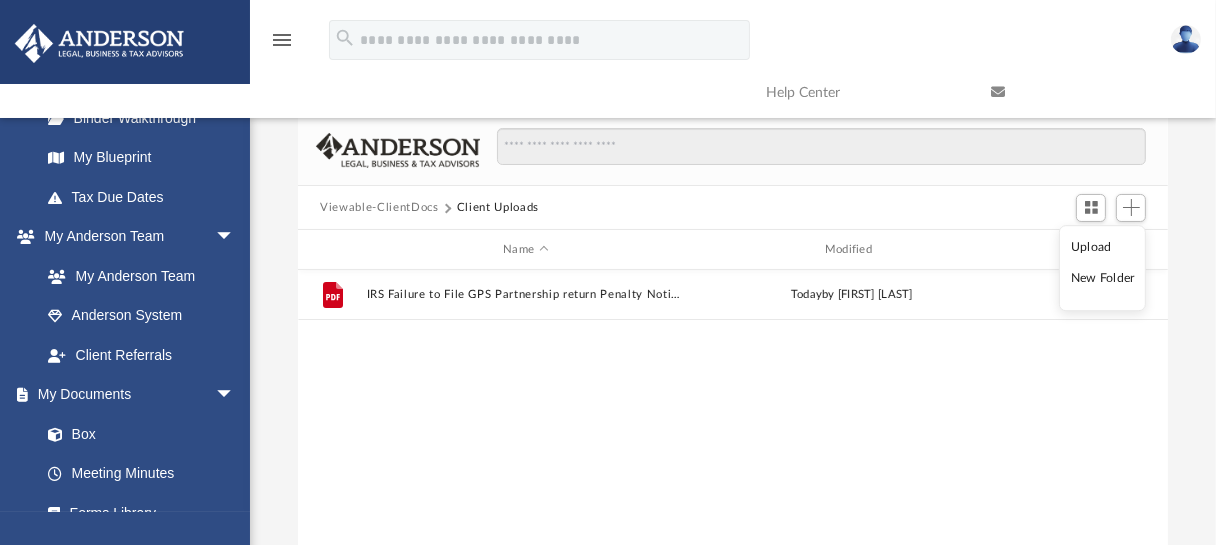 click on "Upload" at bounding box center (1103, 247) 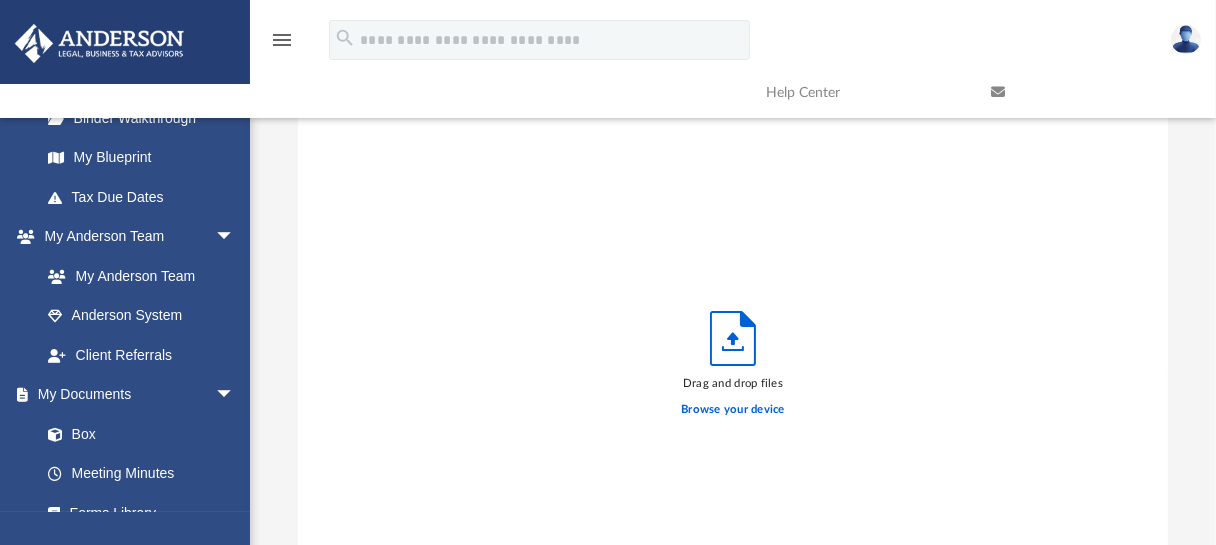 scroll, scrollTop: 16, scrollLeft: 16, axis: both 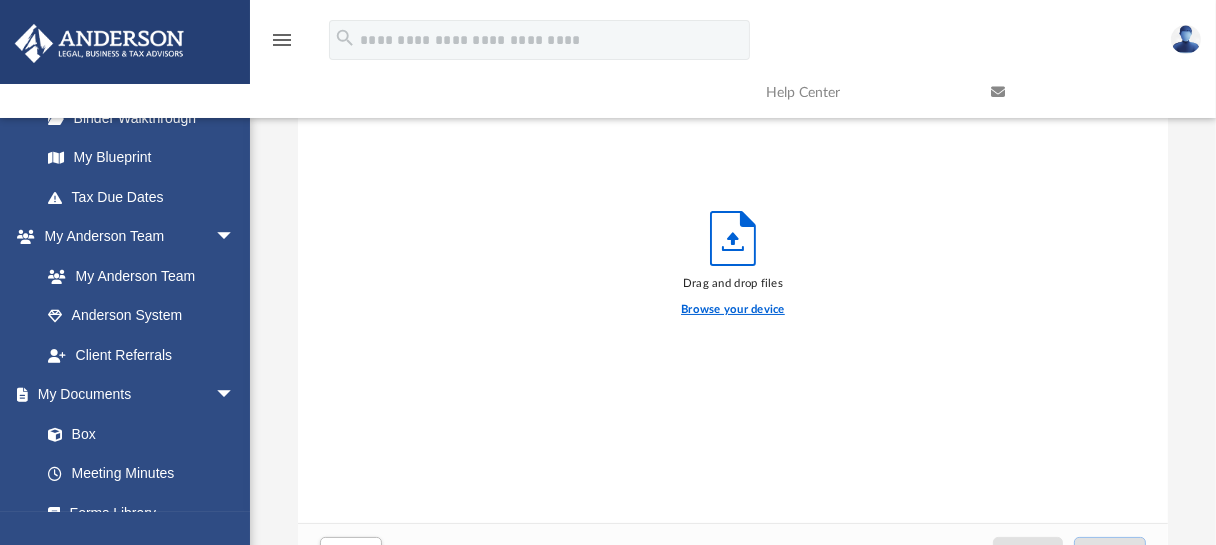 click on "Browse your device" at bounding box center (733, 310) 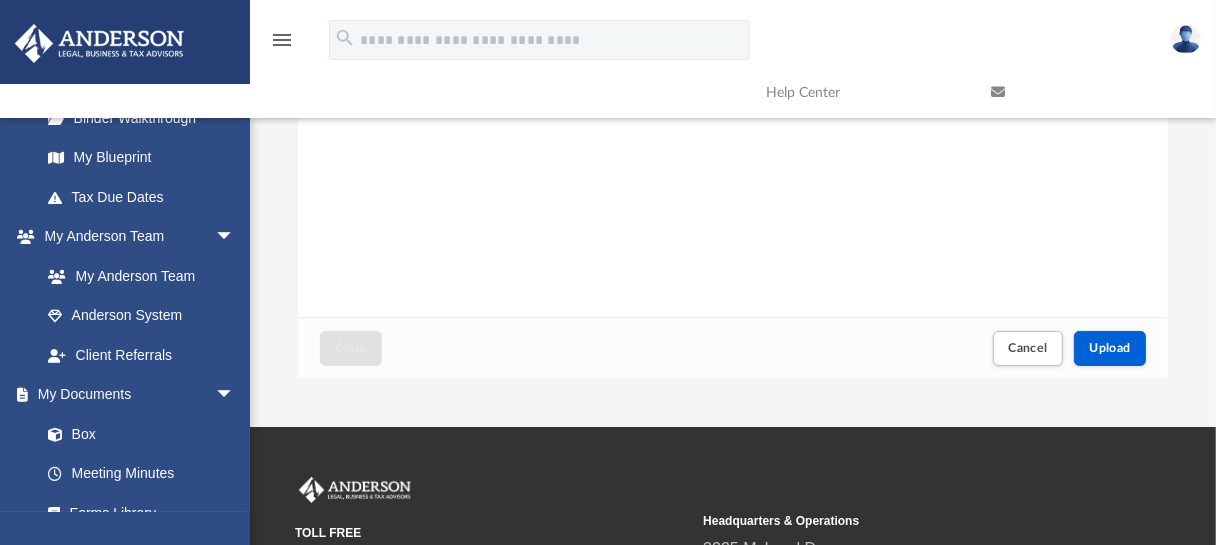 scroll, scrollTop: 500, scrollLeft: 0, axis: vertical 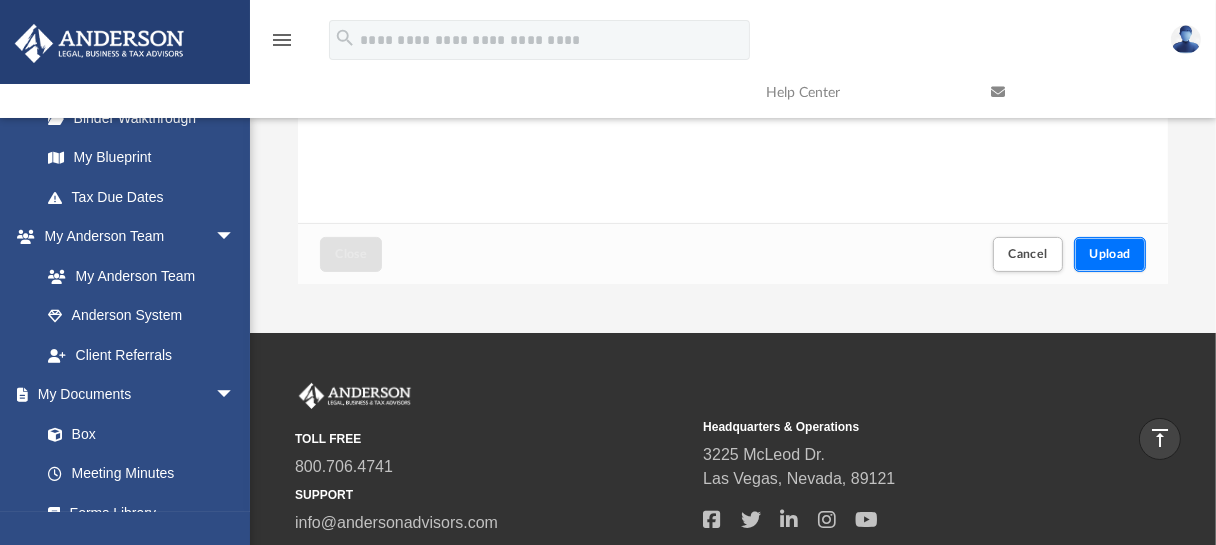 click on "Upload" at bounding box center (1110, 254) 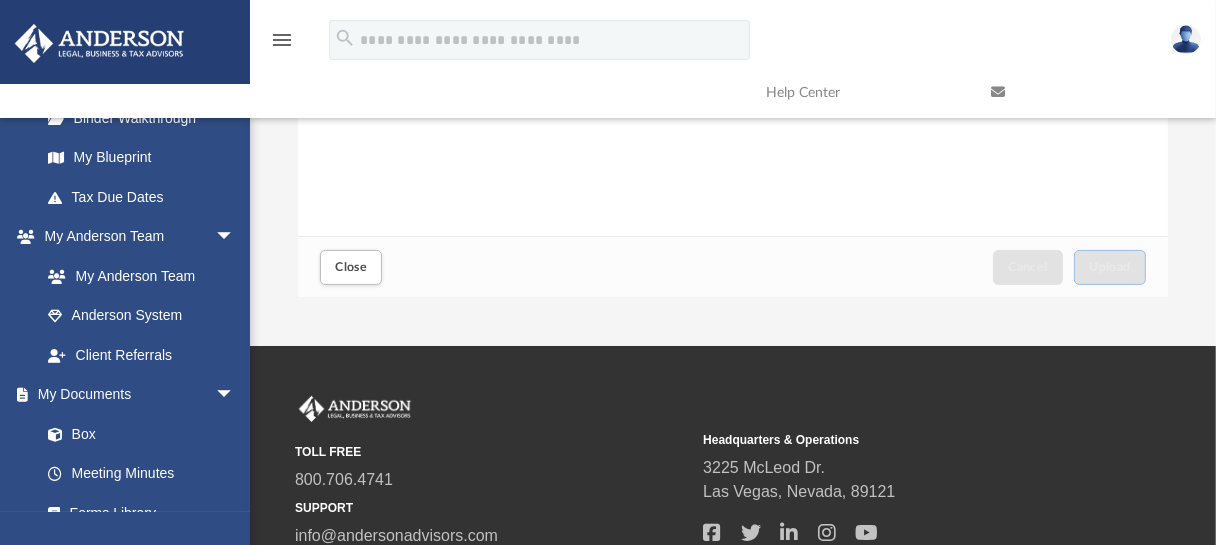scroll, scrollTop: 500, scrollLeft: 0, axis: vertical 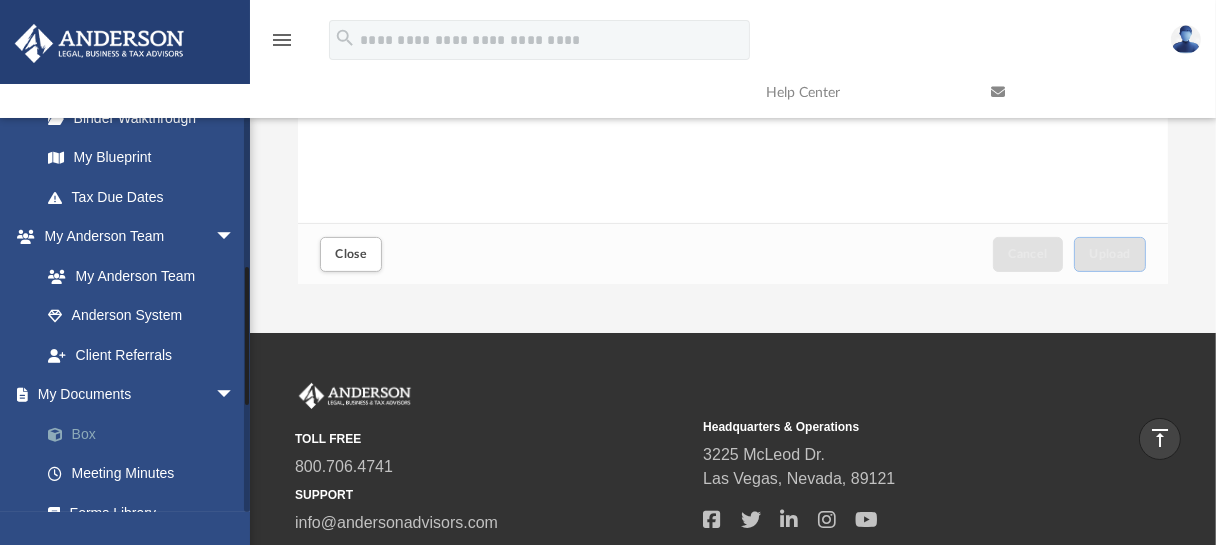 click on "Box" at bounding box center [146, 434] 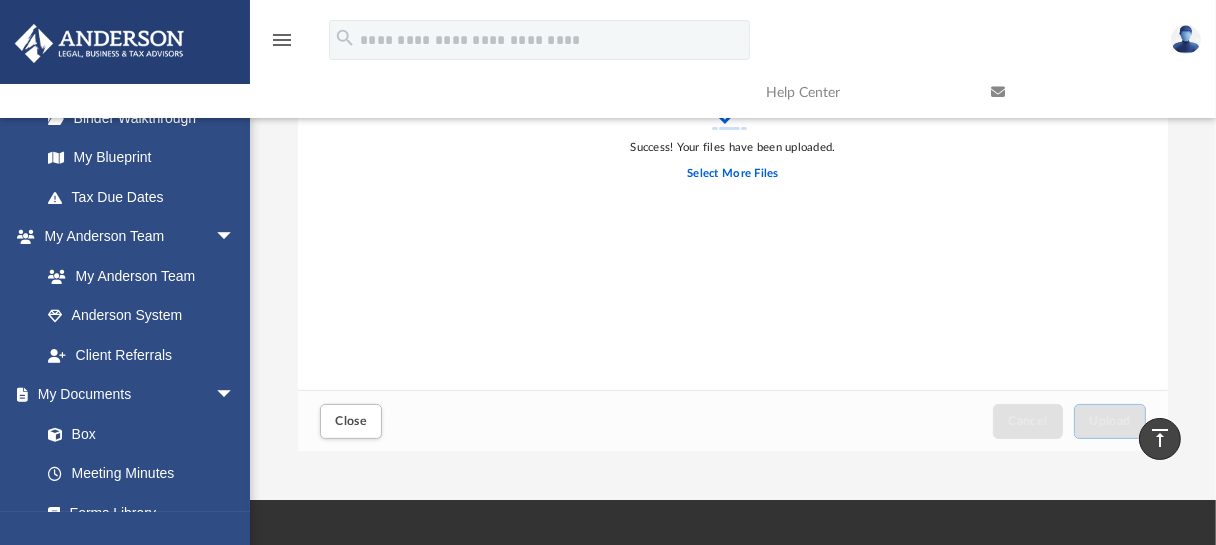 scroll, scrollTop: 300, scrollLeft: 0, axis: vertical 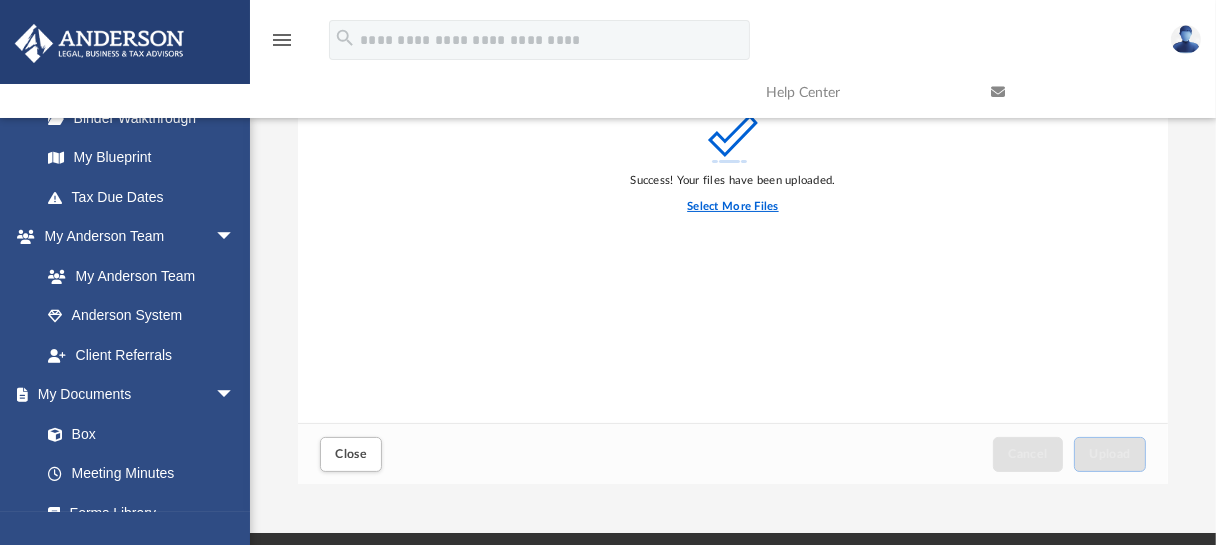 click on "Select More Files" at bounding box center [732, 207] 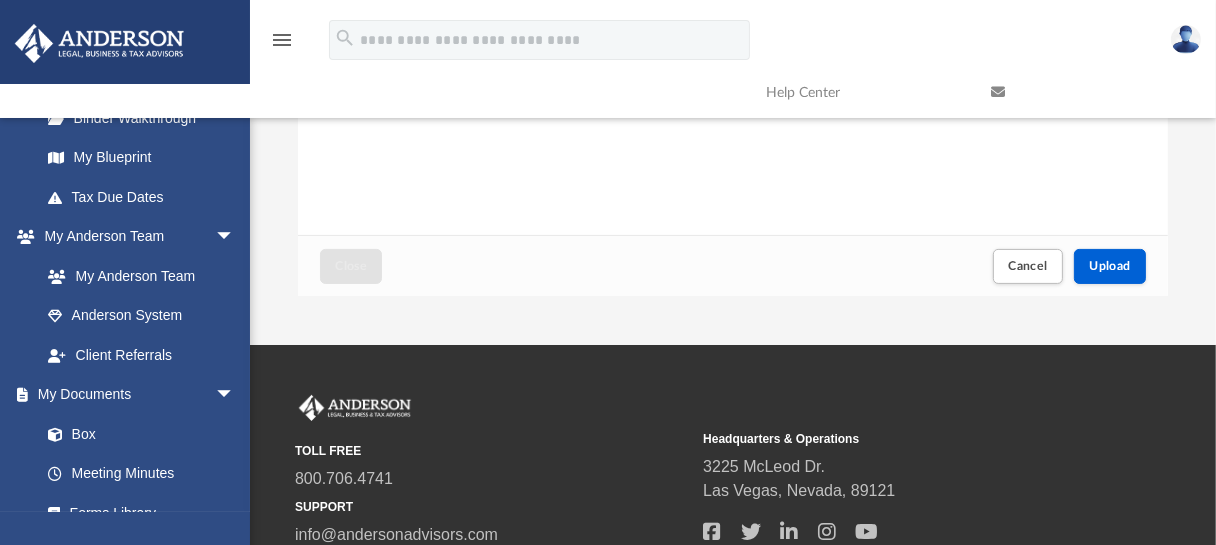 scroll, scrollTop: 500, scrollLeft: 0, axis: vertical 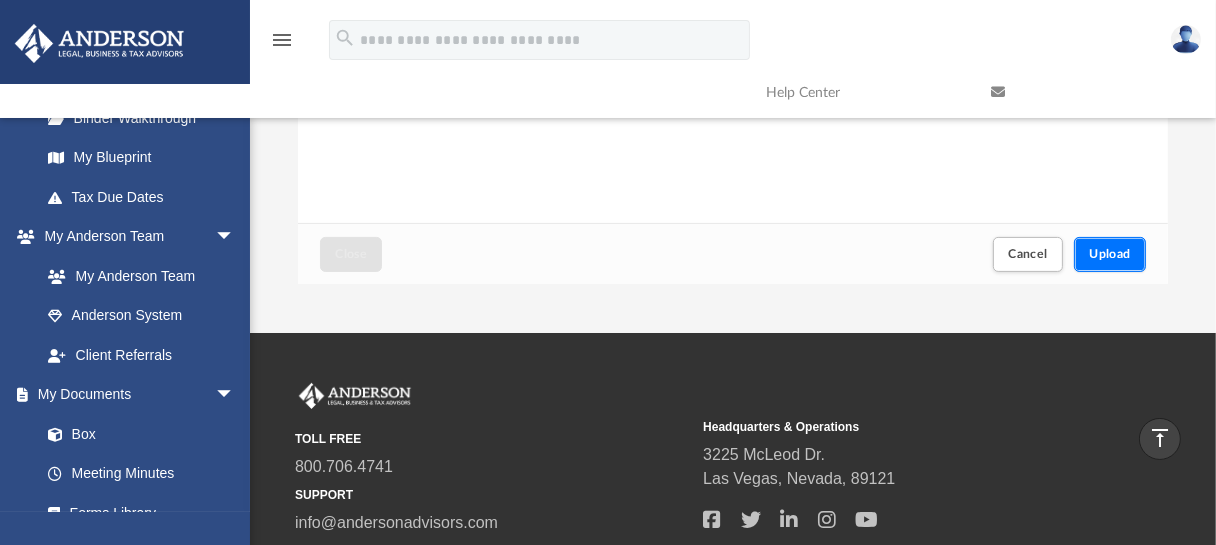 click on "Upload" at bounding box center (1110, 254) 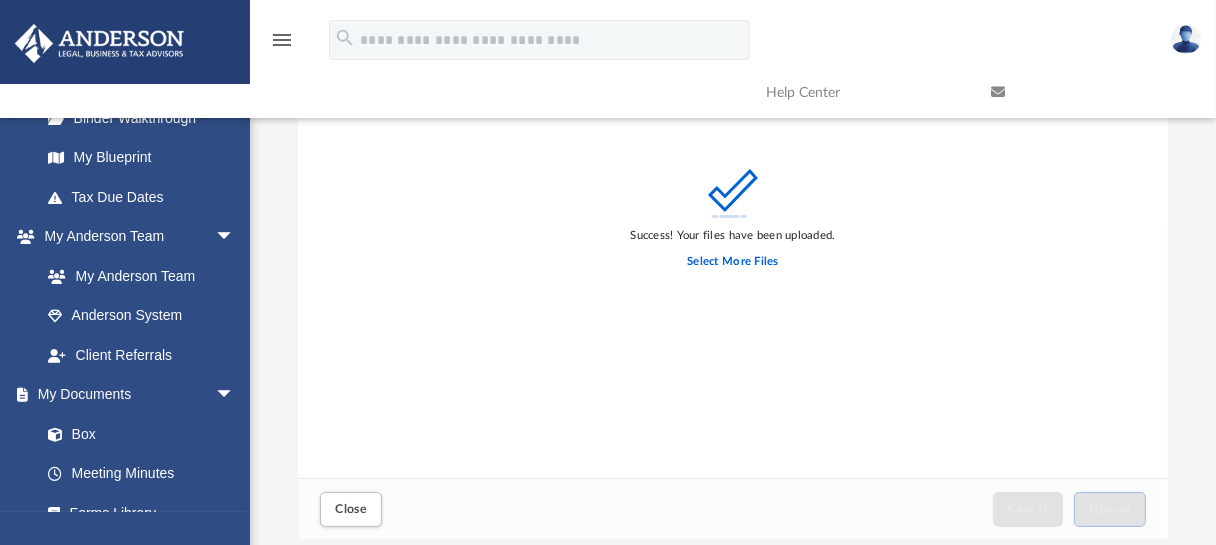 scroll, scrollTop: 200, scrollLeft: 0, axis: vertical 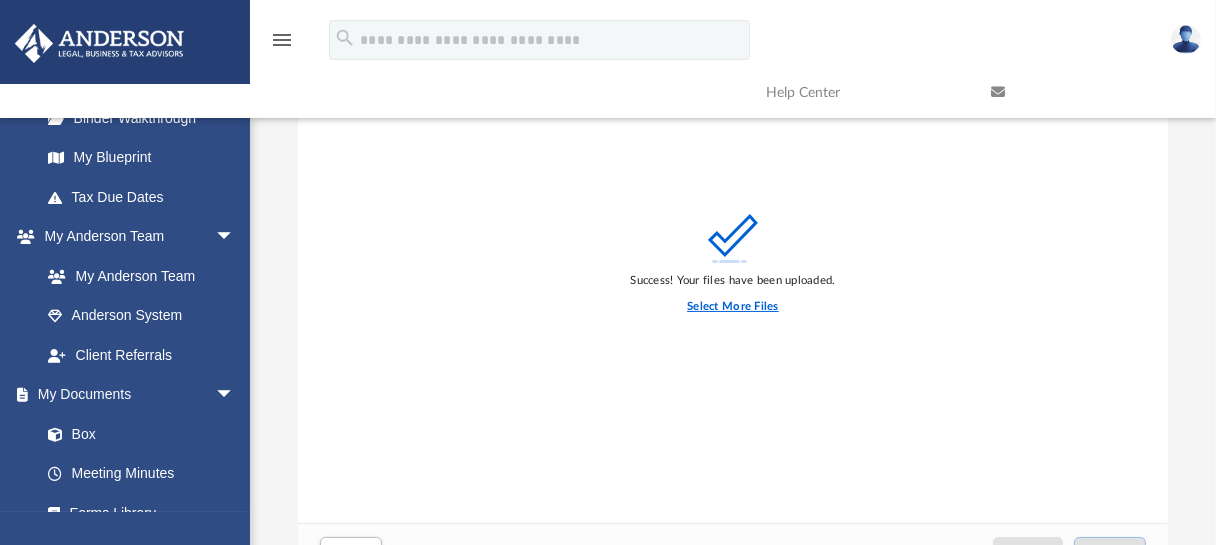 click on "Select More Files" at bounding box center [732, 307] 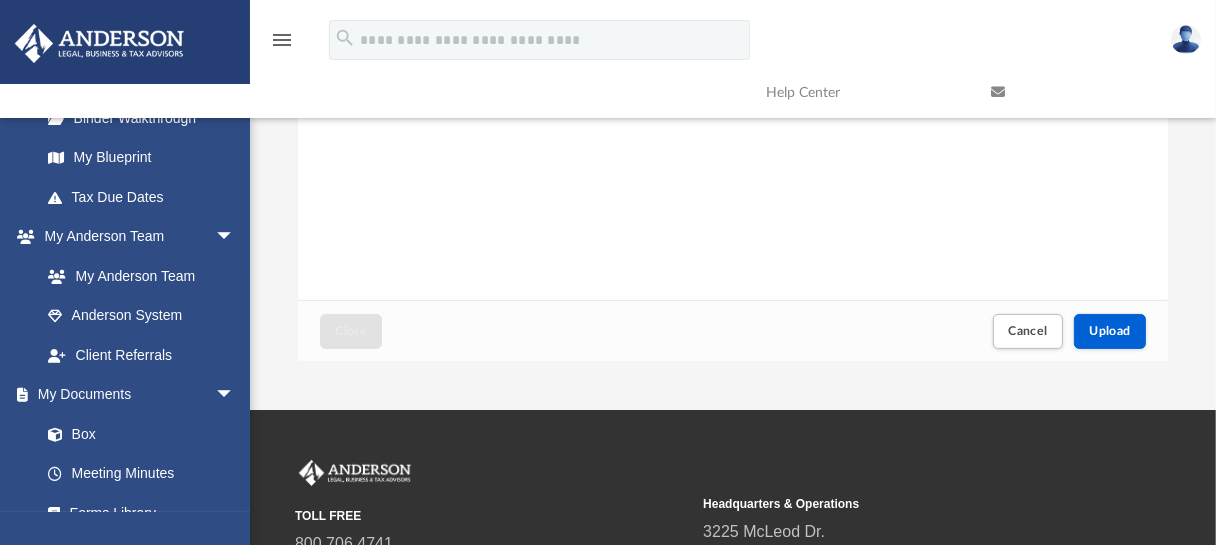 scroll, scrollTop: 500, scrollLeft: 0, axis: vertical 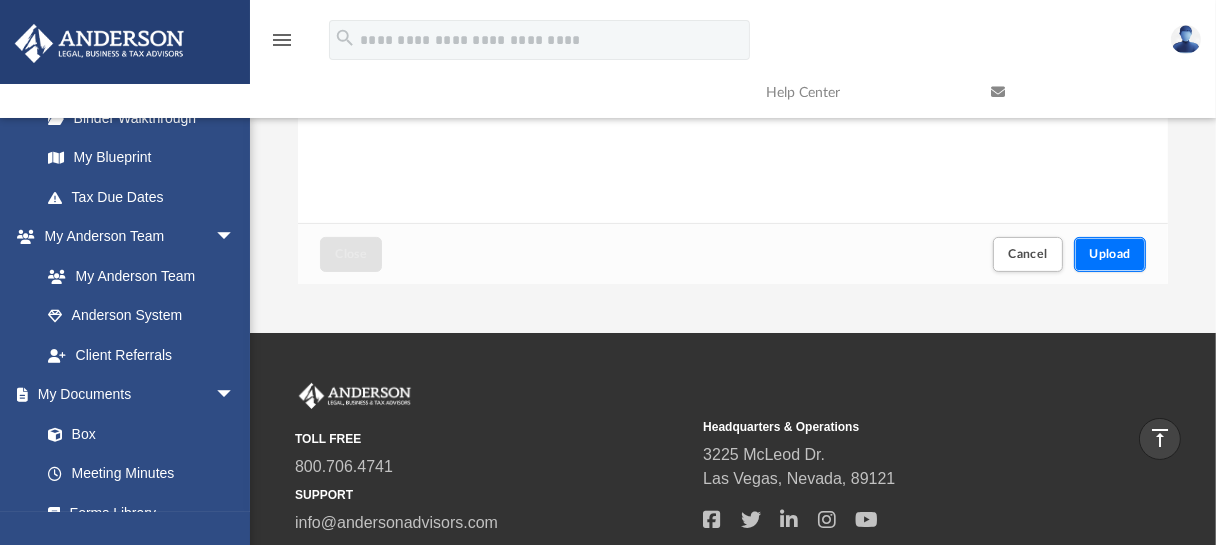 click on "Upload" at bounding box center (1110, 254) 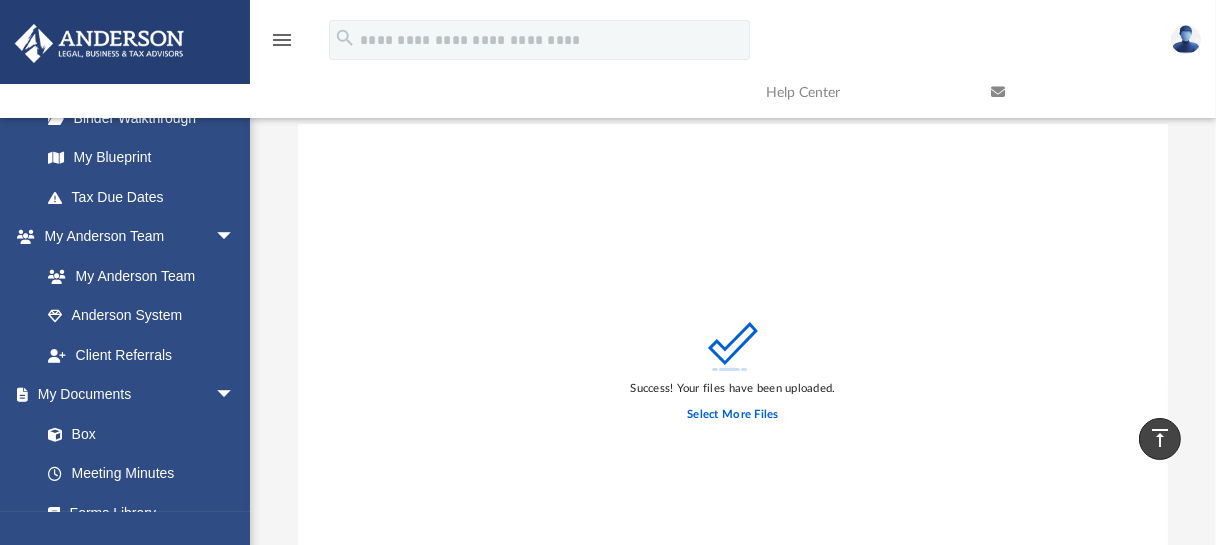 scroll, scrollTop: 46, scrollLeft: 0, axis: vertical 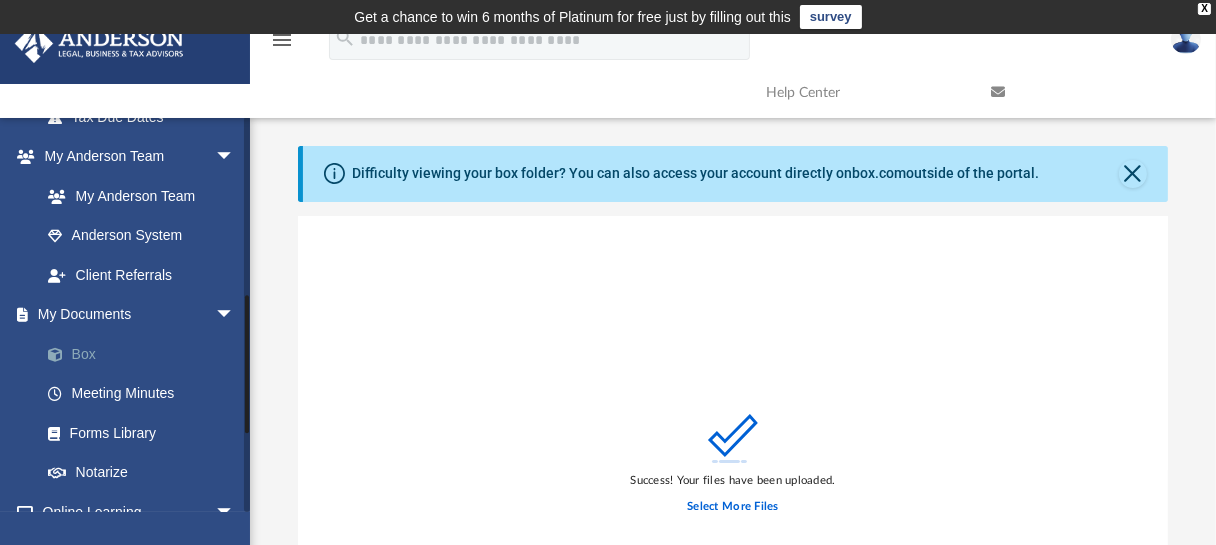 click on "Box" at bounding box center [146, 354] 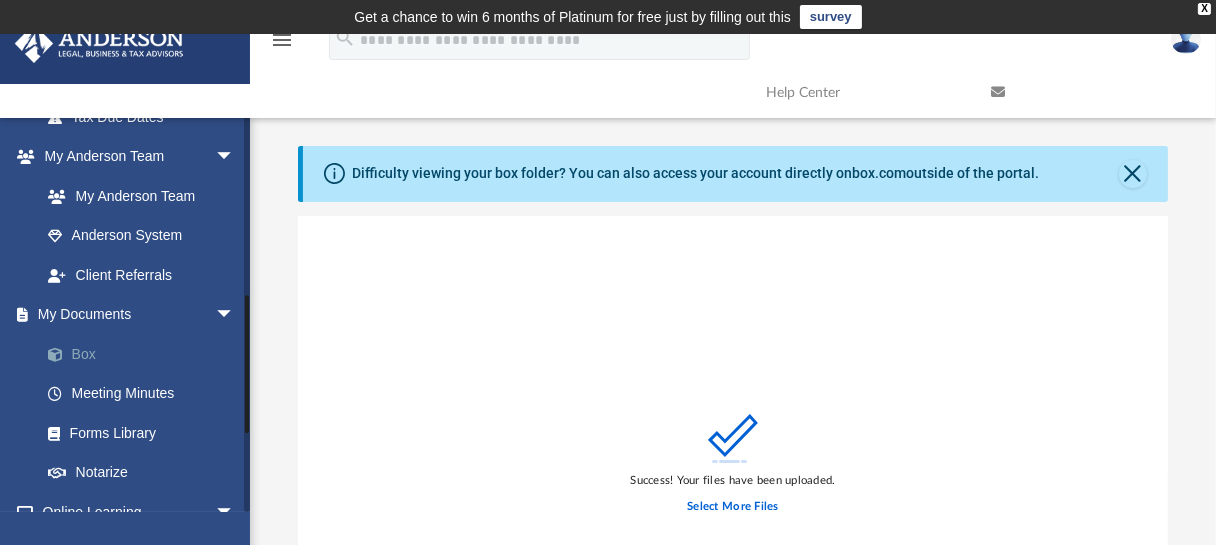 click on "Box" at bounding box center [146, 354] 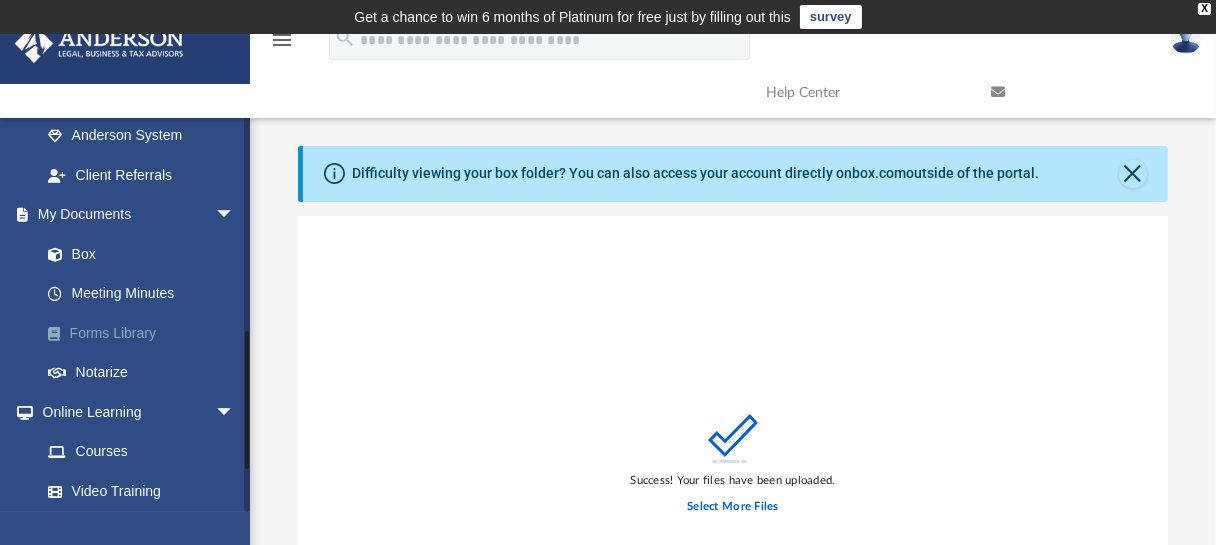 scroll, scrollTop: 500, scrollLeft: 0, axis: vertical 